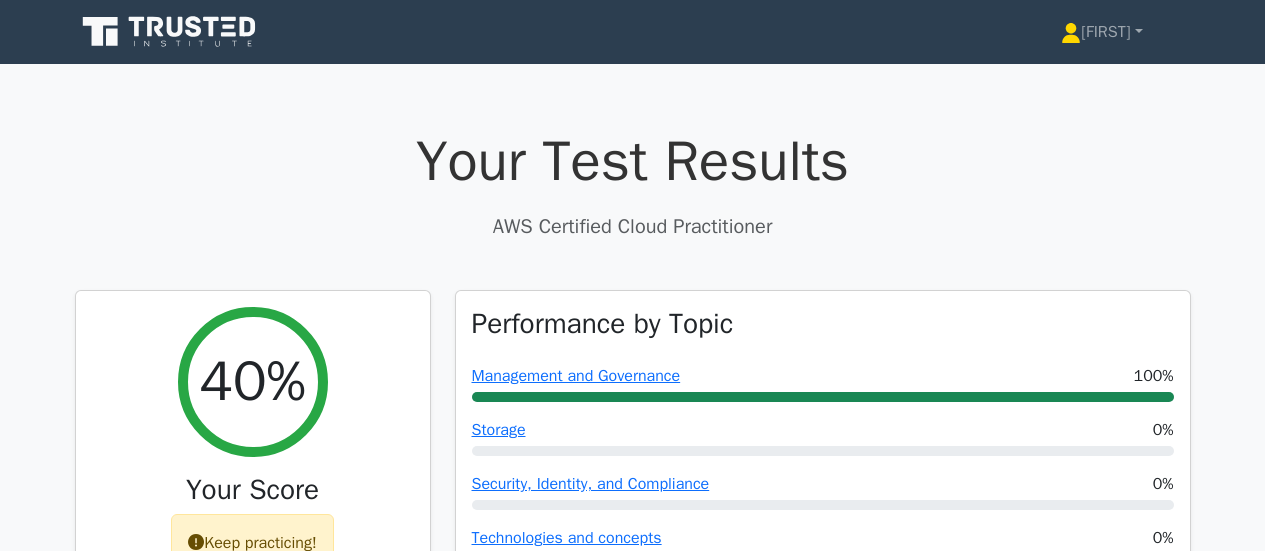 scroll, scrollTop: 192, scrollLeft: 0, axis: vertical 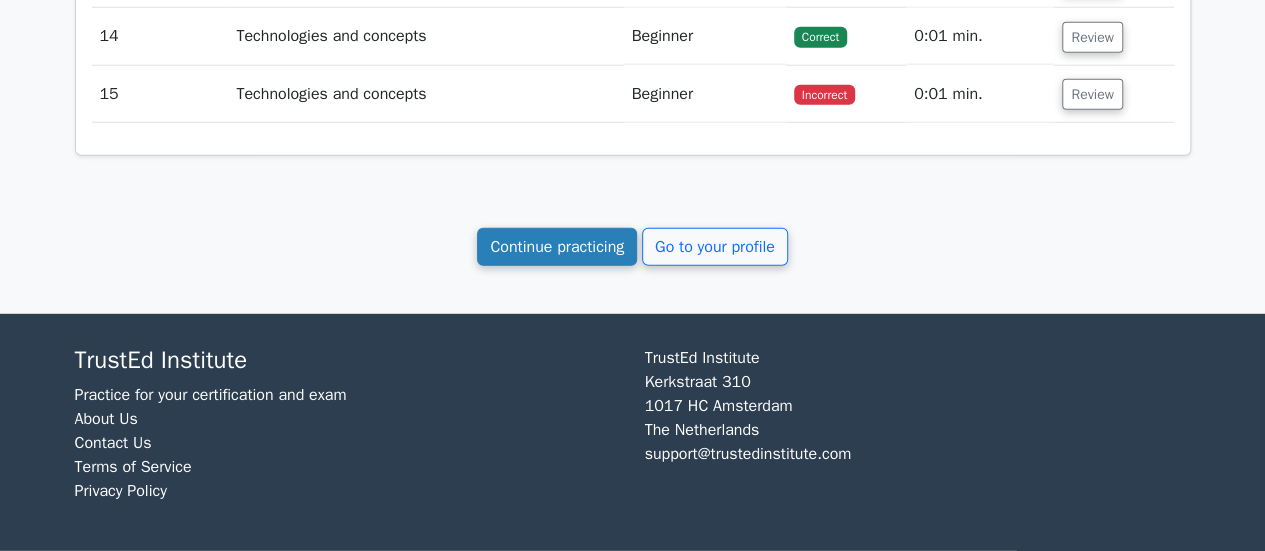 click on "Continue practicing" at bounding box center (557, 247) 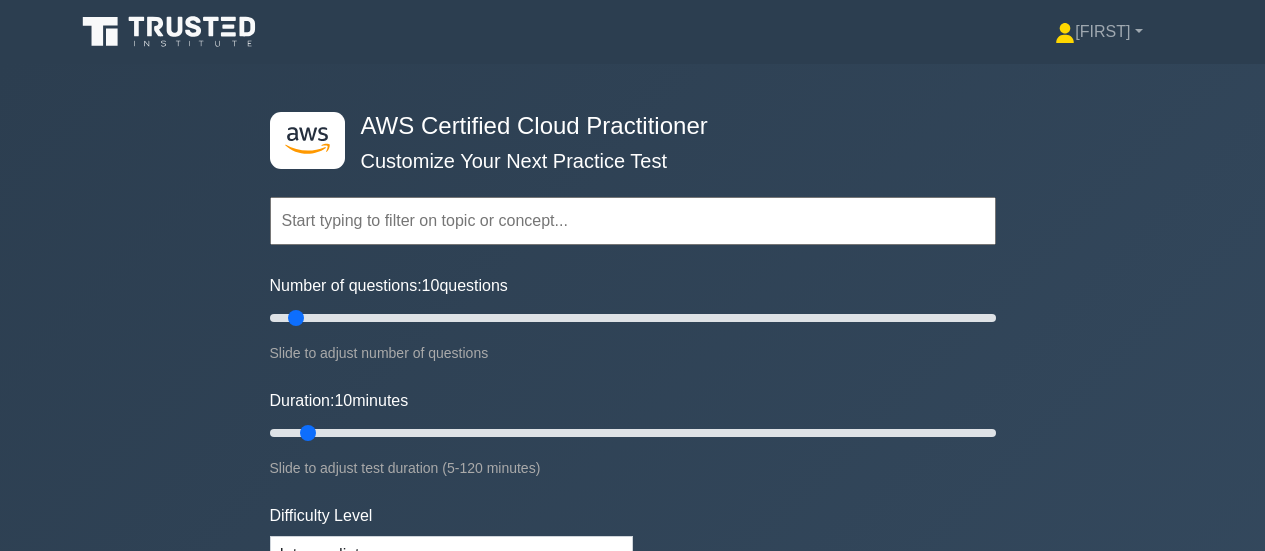 scroll, scrollTop: 0, scrollLeft: 0, axis: both 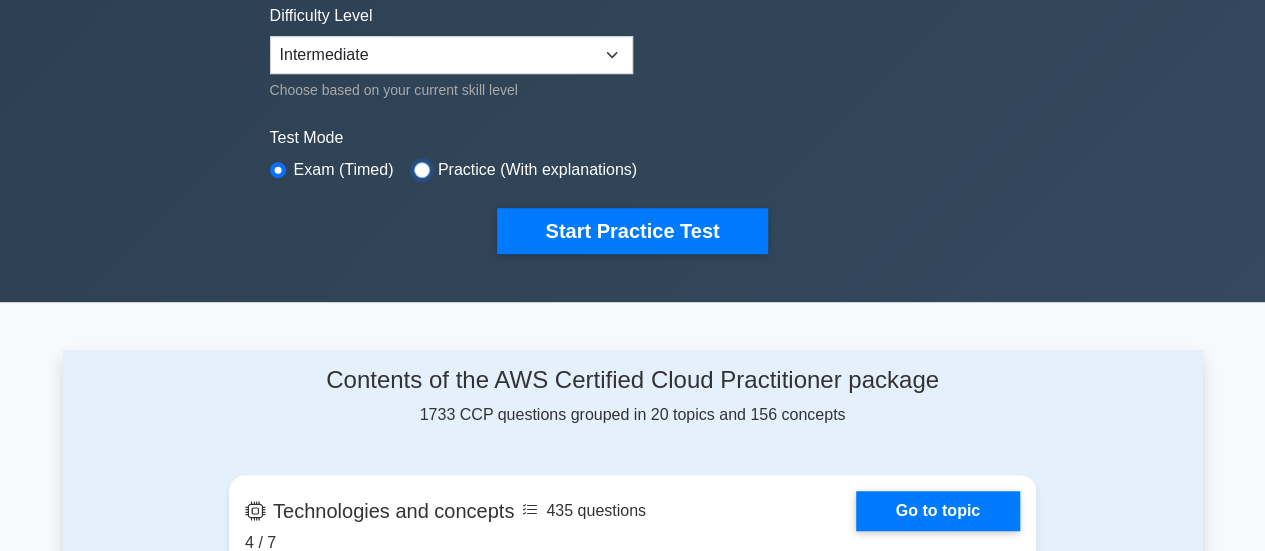 click at bounding box center (422, 170) 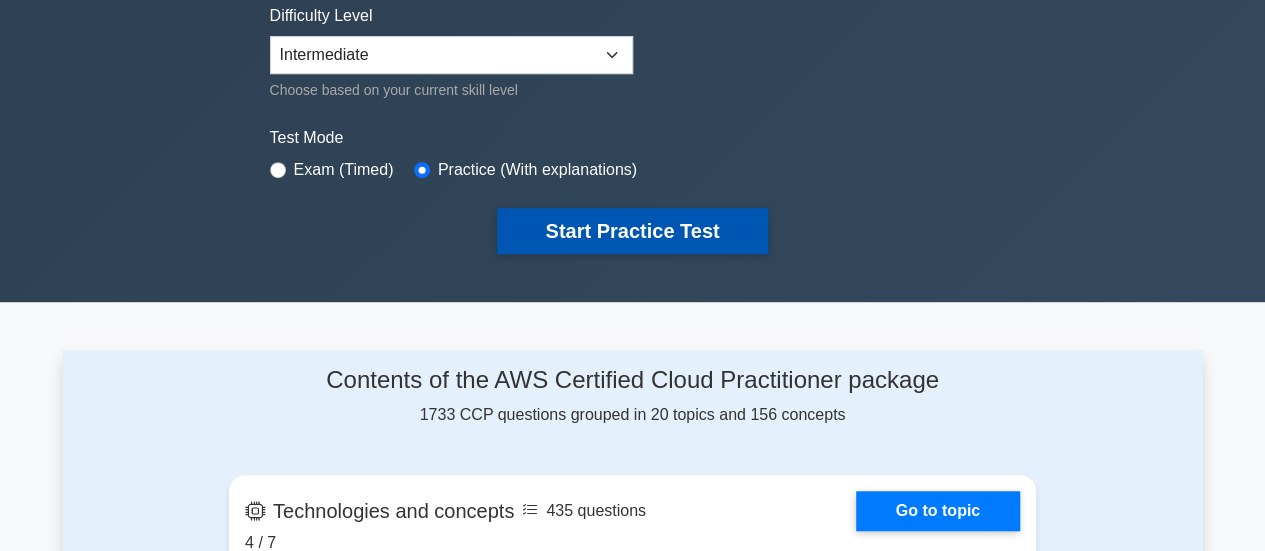 click on "Start Practice Test" at bounding box center [632, 231] 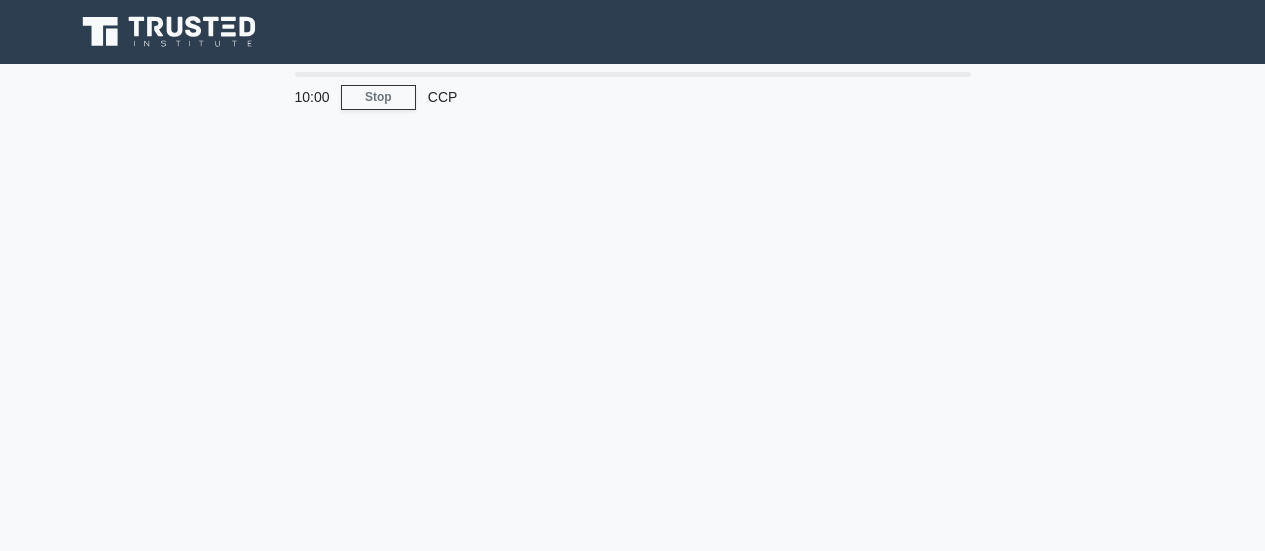 scroll, scrollTop: 0, scrollLeft: 0, axis: both 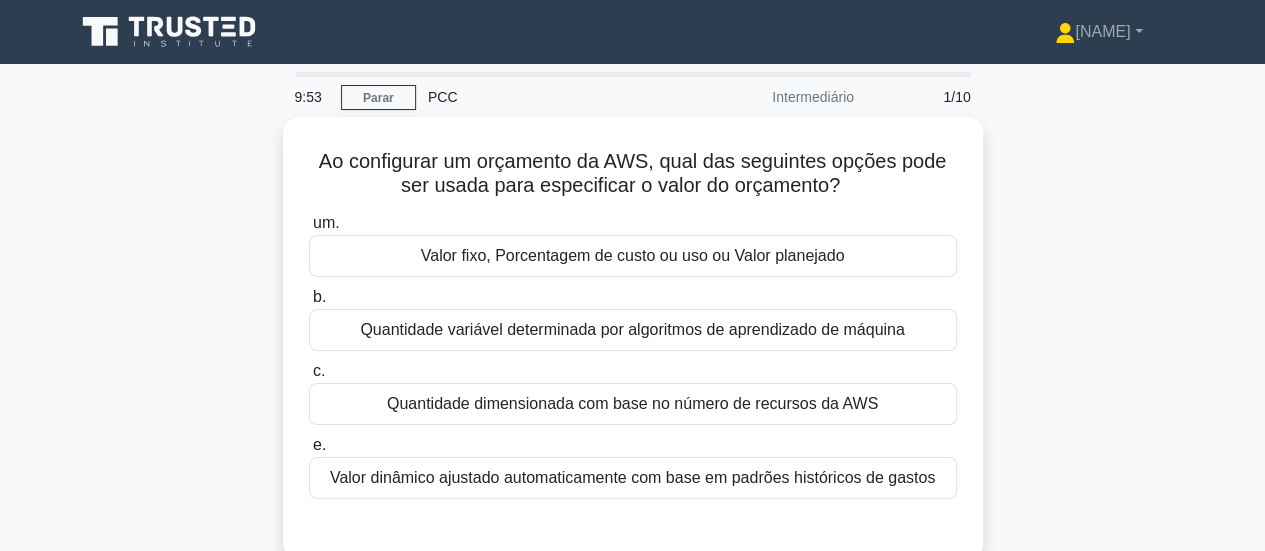 click on "Ao configurar um orçamento da AWS, qual das seguintes opções pode ser usada para especificar o valor do orçamento?
.spinner_0XTQ{transform-origin:center;animation:spinner_y6GP .75s linear infinite}@keyframes spinner_y6GP{100%{transform:rotate(360deg)}}
um.
Valor fixo, Porcentagem de custo ou uso ou Valor planejado
b. c. e." at bounding box center [633, 350] 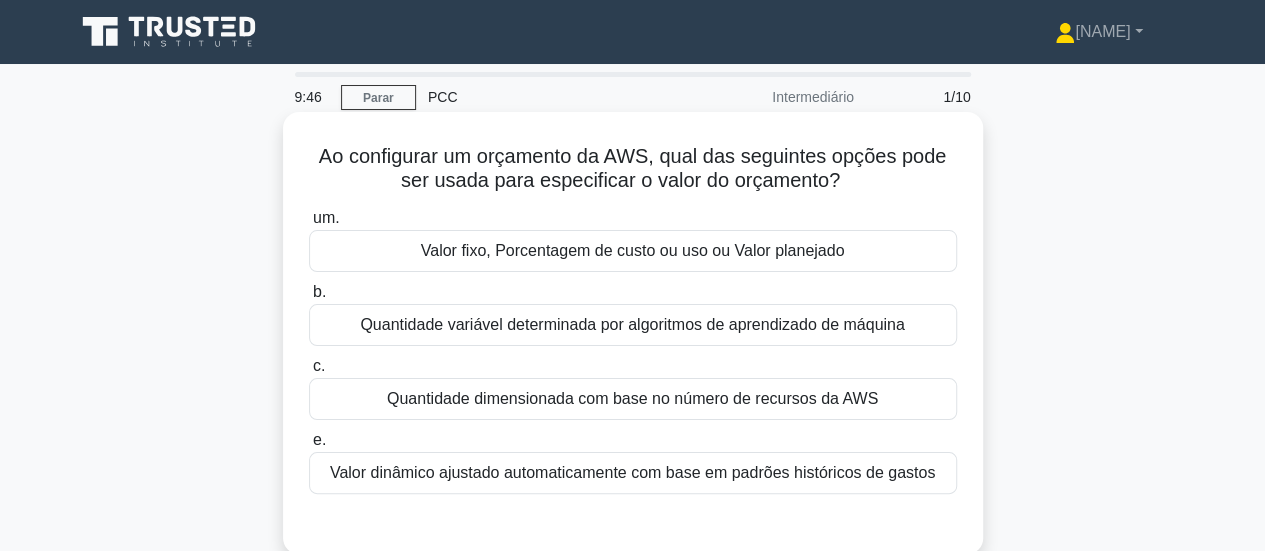 scroll, scrollTop: 100, scrollLeft: 0, axis: vertical 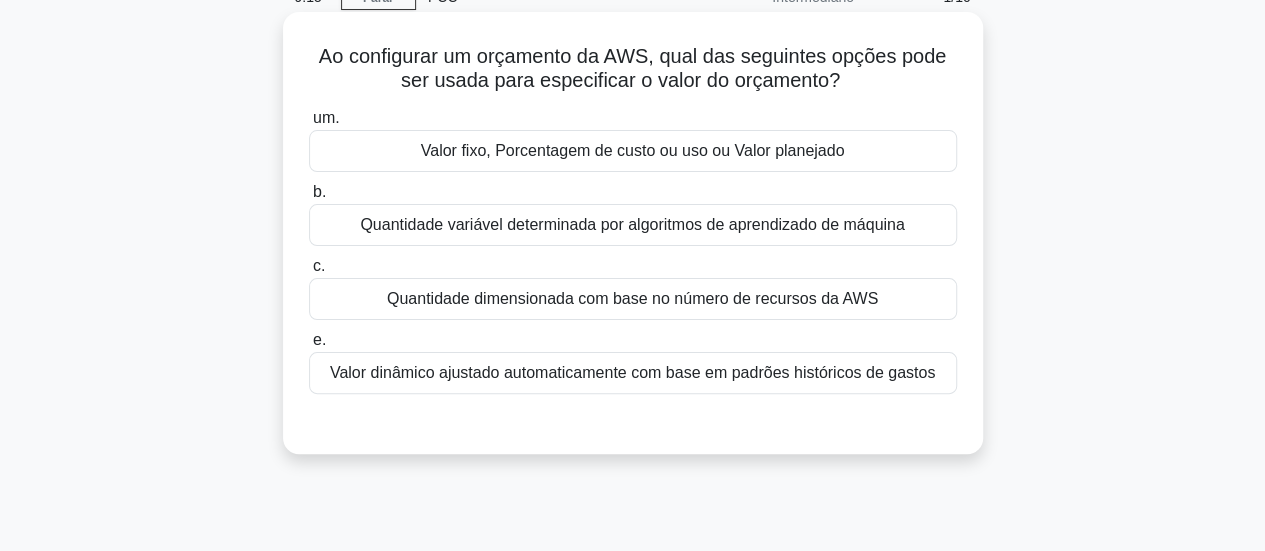 click on "Quantidade dimensionada com base no número de recursos da AWS" at bounding box center [633, 299] 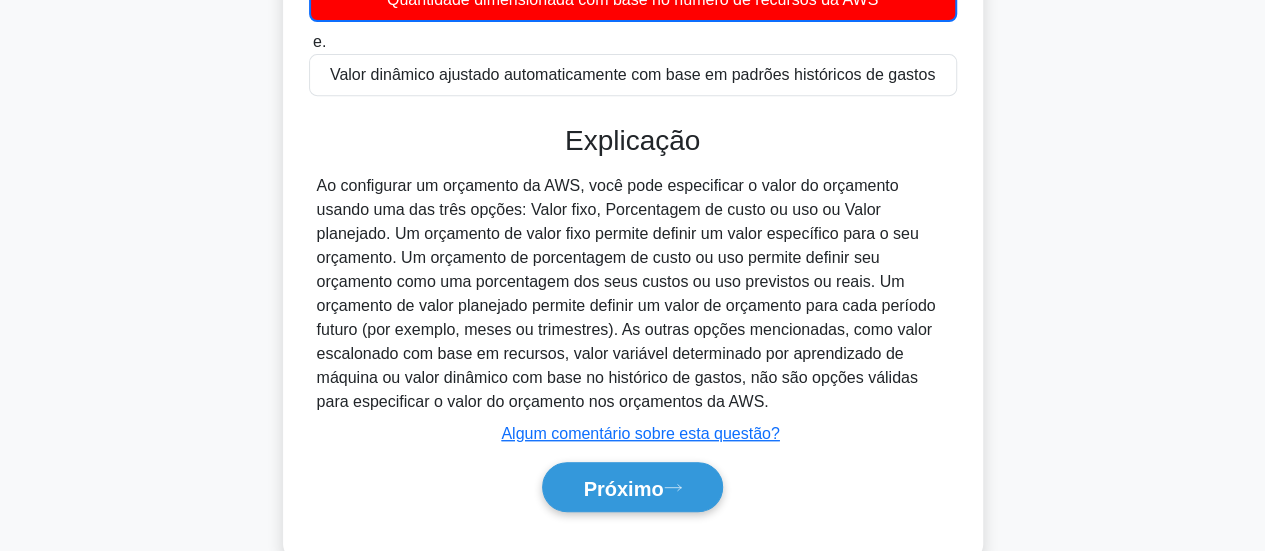 scroll, scrollTop: 500, scrollLeft: 0, axis: vertical 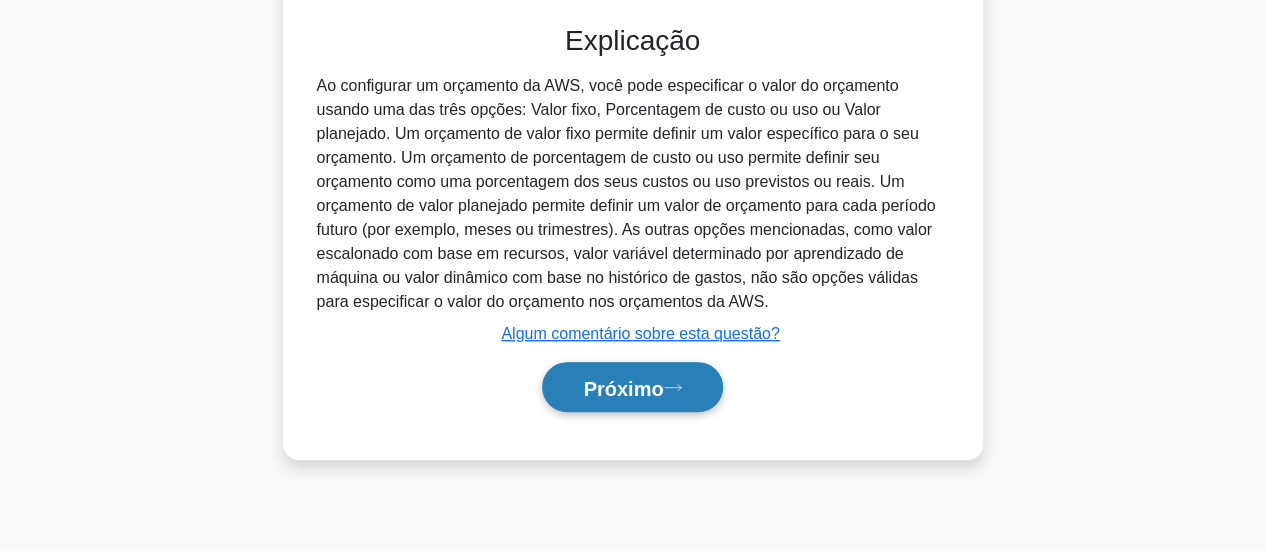 click on "Próximo" at bounding box center [623, 388] 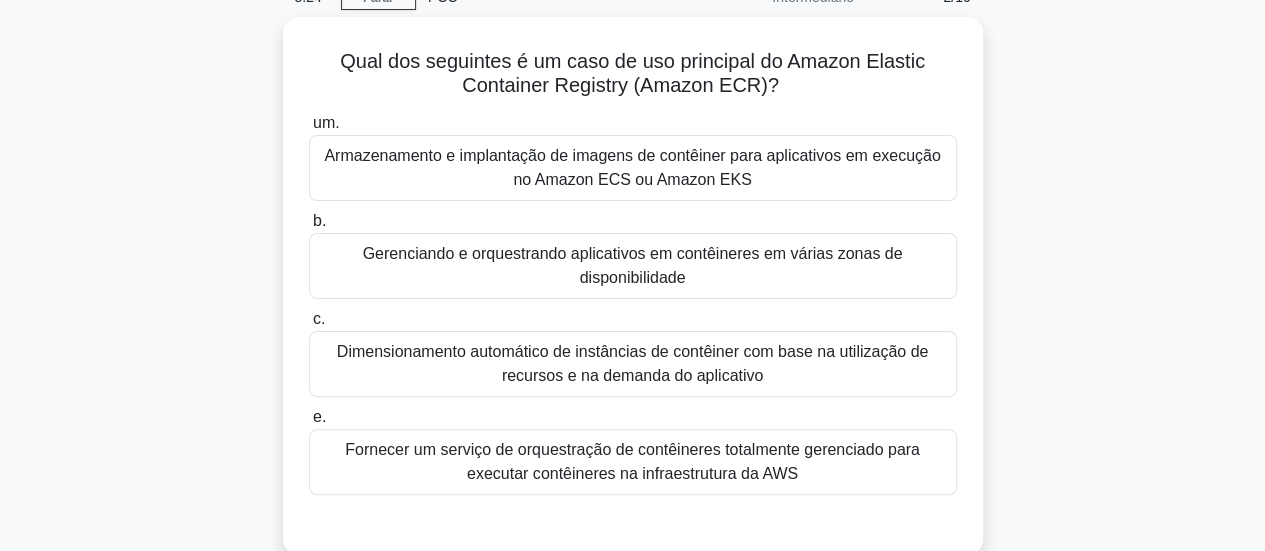 scroll, scrollTop: 0, scrollLeft: 0, axis: both 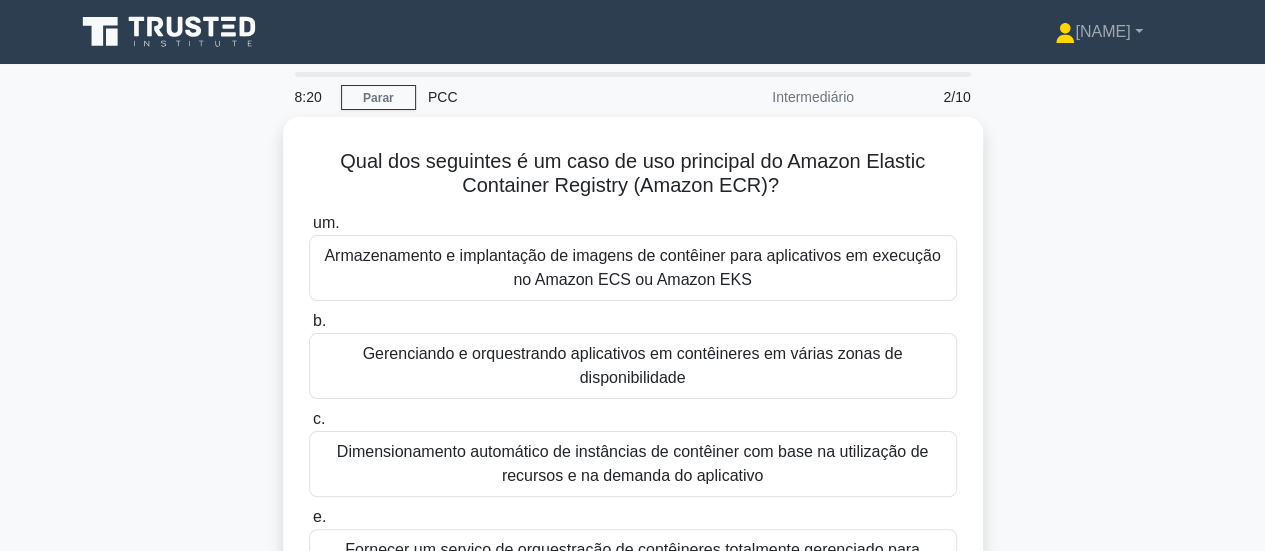 click on "Qual dos seguintes é um caso de uso principal do Amazon Elastic Container Registry (Amazon ECR)?
.spinner_0XTQ{transform-origin:center;animation:spinner_y6GP .75s linear infinite}@keyframes spinner_y6GP{100%{transform:rotate(360deg)}}
um.
Armazenamento e implantação de imagens de contêiner para aplicativos em execução no Amazon ECS ou Amazon EKS
b. c. e." at bounding box center (633, 398) 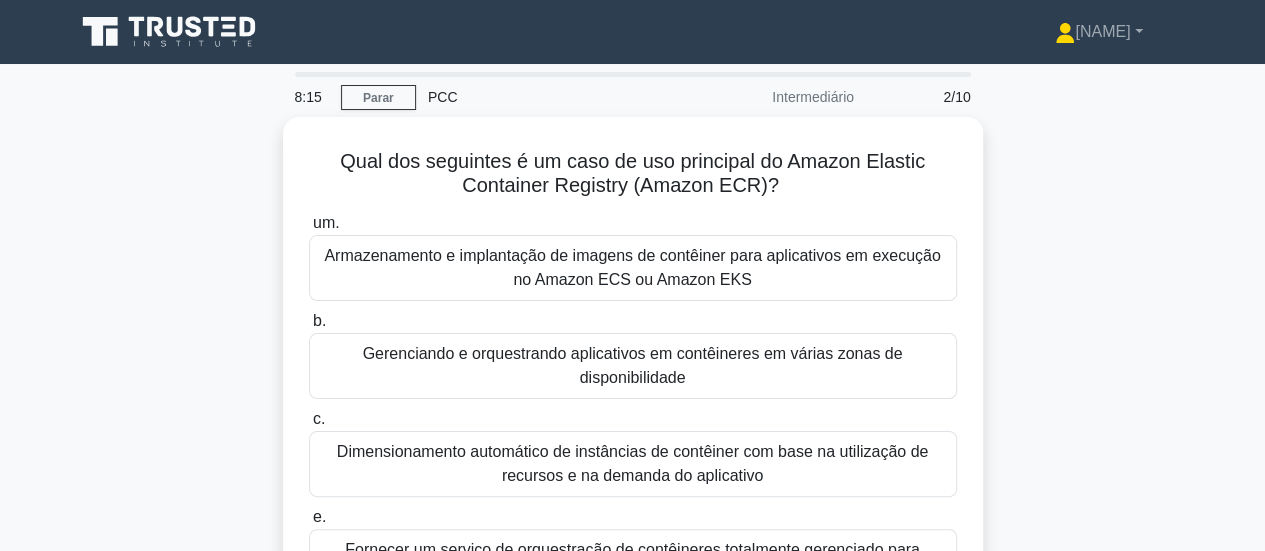 scroll, scrollTop: 100, scrollLeft: 0, axis: vertical 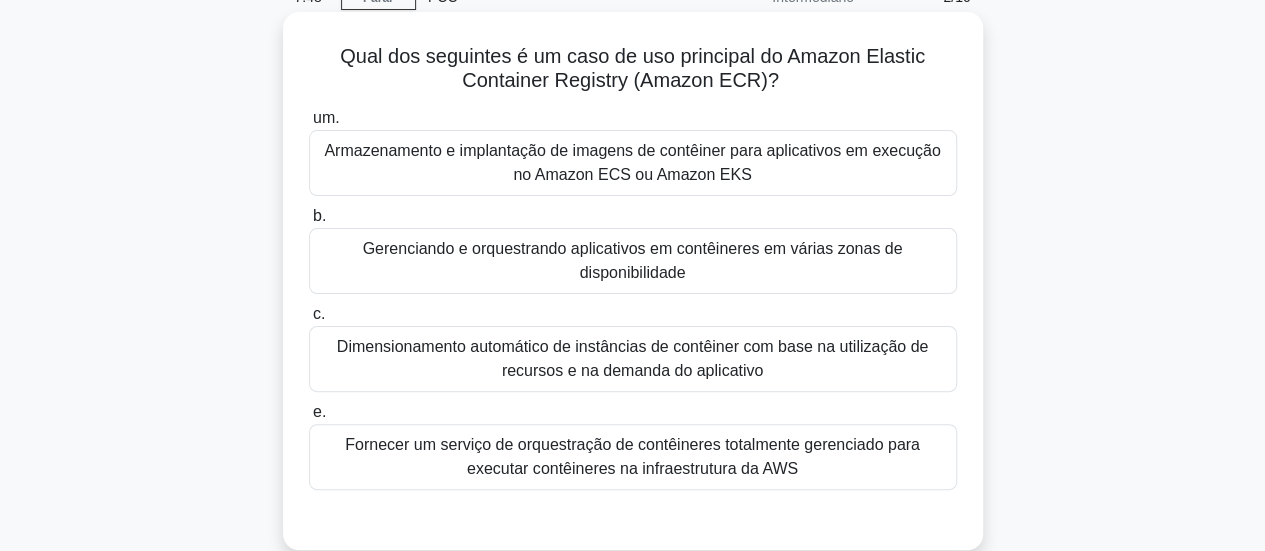 click on "Dimensionamento automático de instâncias de contêiner com base na utilização de recursos e na demanda do aplicativo" at bounding box center (632, 358) 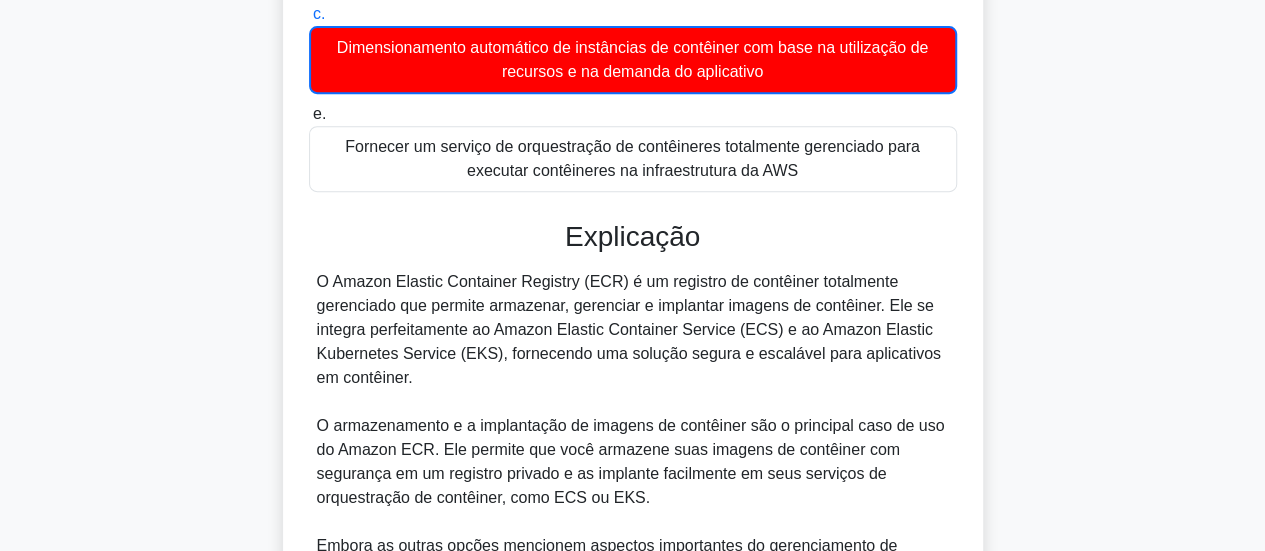 scroll, scrollTop: 700, scrollLeft: 0, axis: vertical 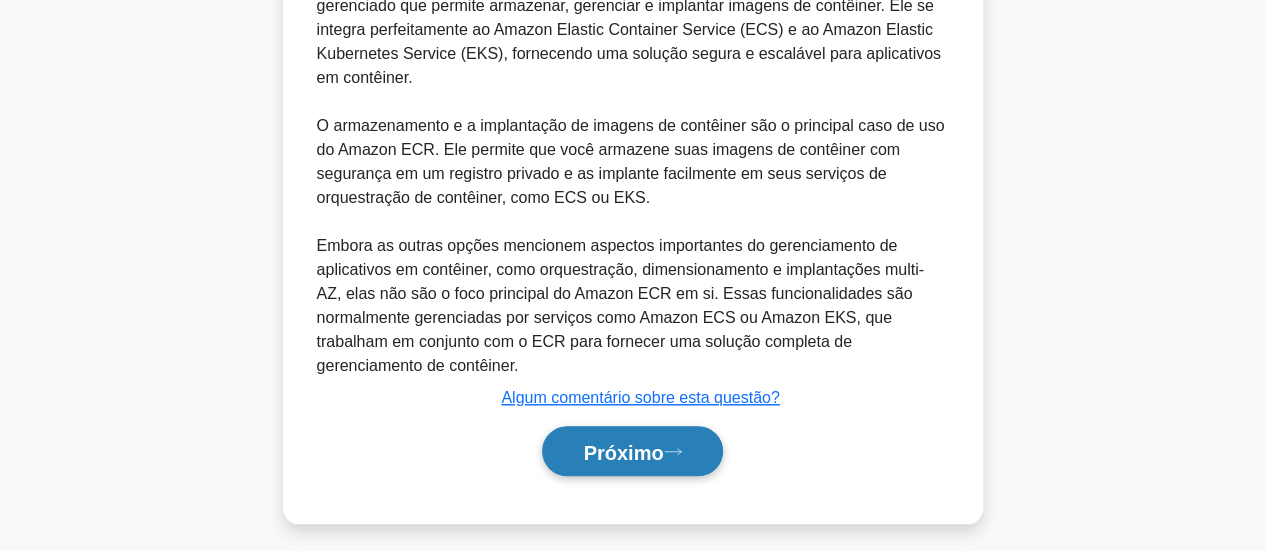 click 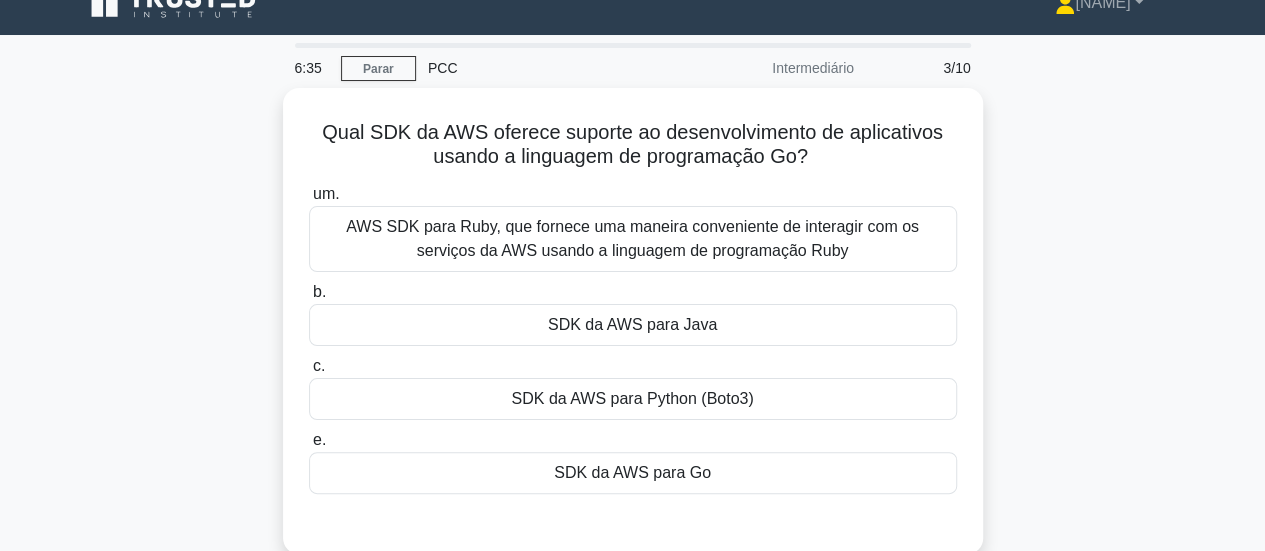 scroll, scrollTop: 0, scrollLeft: 0, axis: both 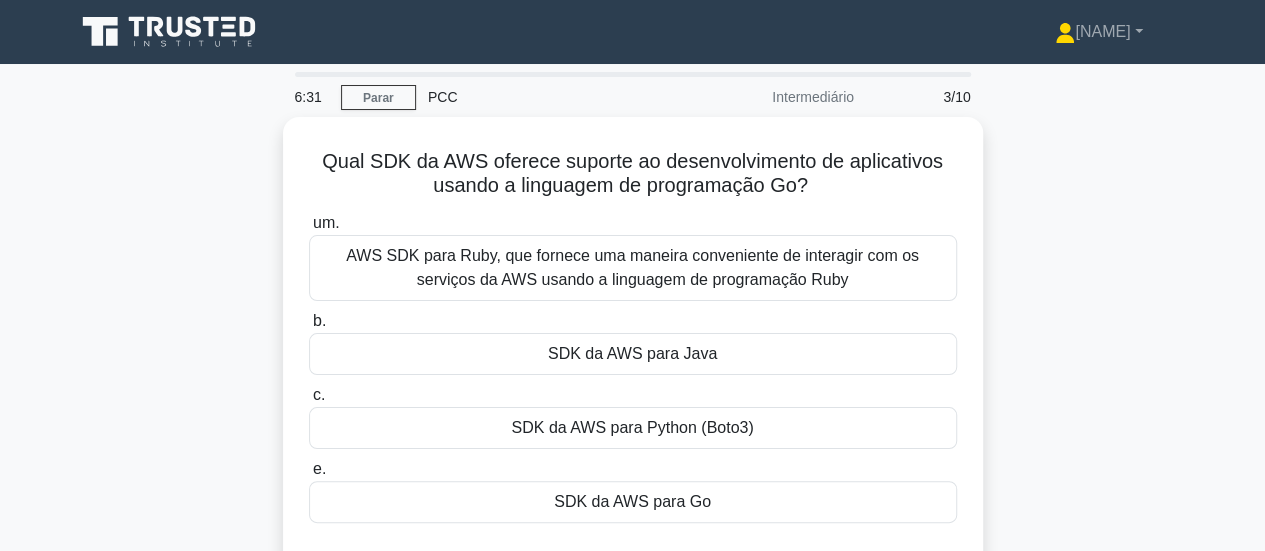 click on "Qual SDK da AWS oferece suporte ao desenvolvimento de aplicativos usando a linguagem de programação Go?
.spinner_0XTQ{transform-origin:center;animation:spinner_y6GP .75s linear infinite}@keyframes spinner_y6GP{100%{transform:rotate(360deg)}}
um.
AWS SDK para Ruby, que fornece uma maneira conveniente de interagir com os serviços da AWS usando a linguagem de programação Ruby
b. c. e." at bounding box center (633, 362) 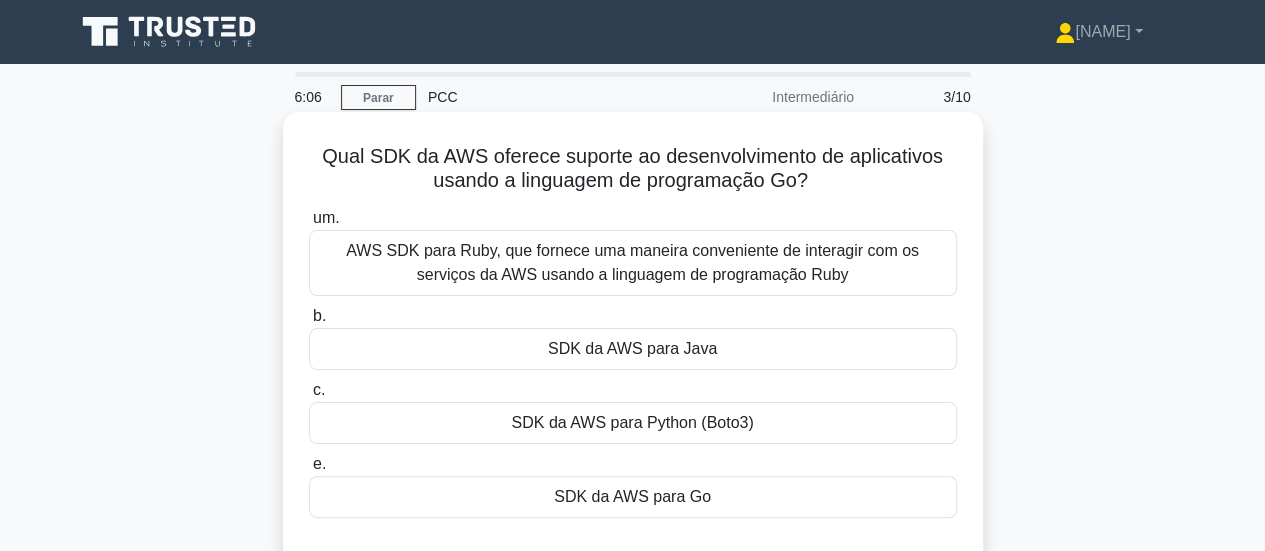 scroll, scrollTop: 100, scrollLeft: 0, axis: vertical 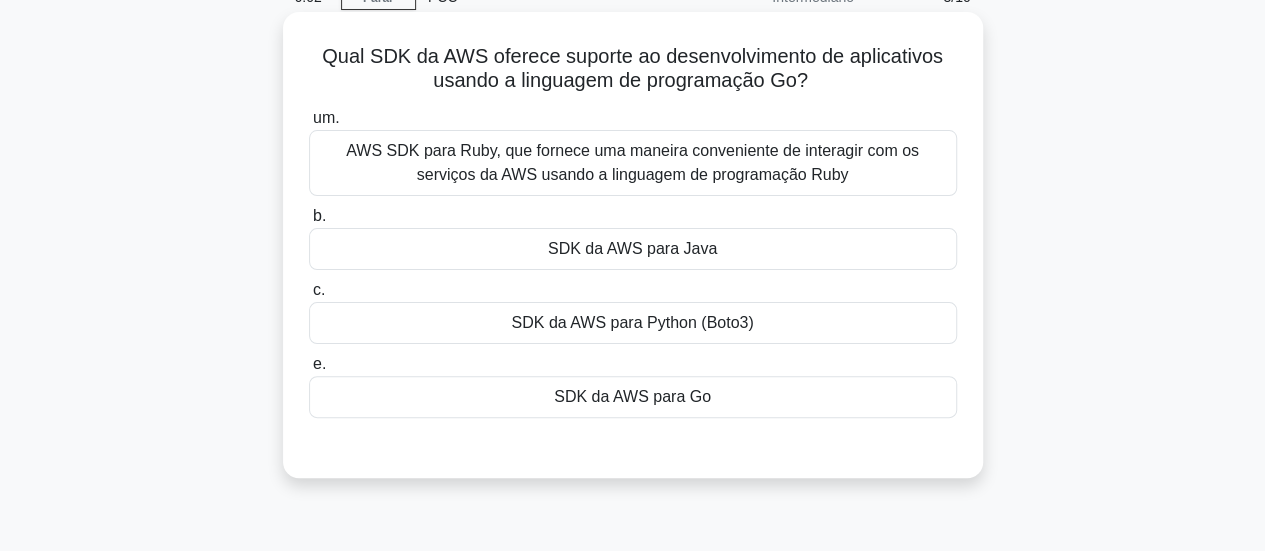 click on "AWS SDK para Ruby, que fornece uma maneira conveniente de interagir com os serviços da AWS usando a linguagem de programação Ruby" at bounding box center (632, 162) 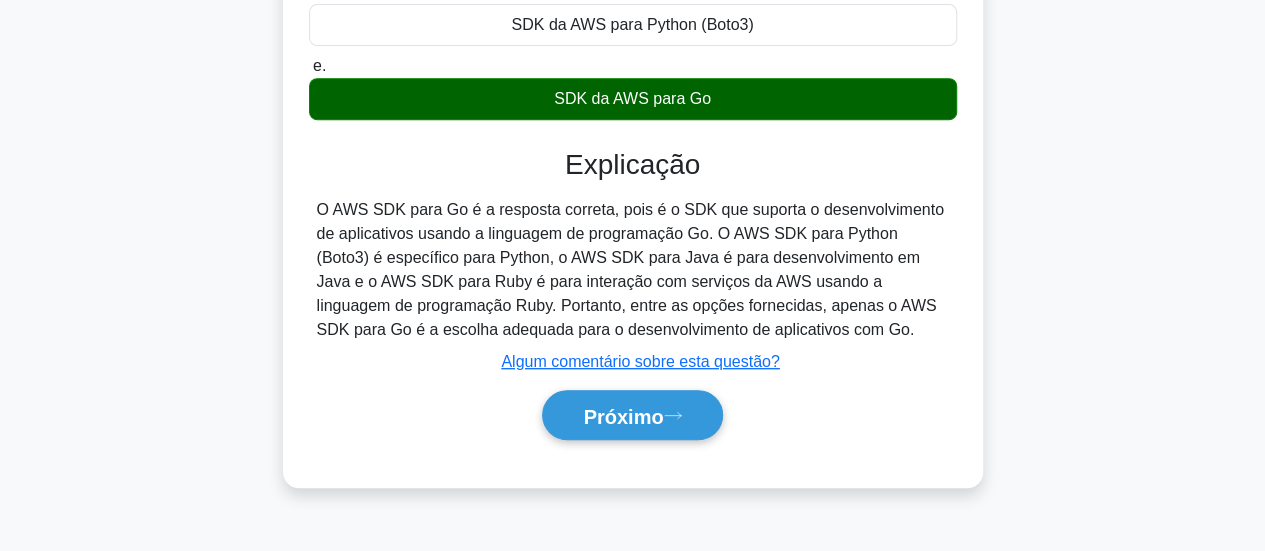scroll, scrollTop: 500, scrollLeft: 0, axis: vertical 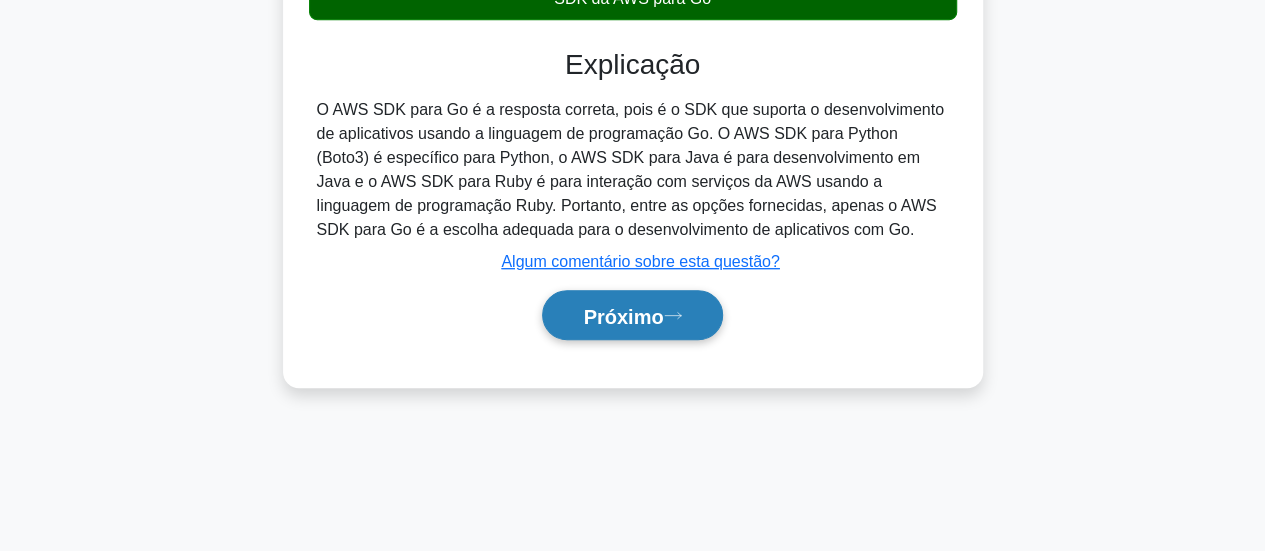 click on "Próximo" at bounding box center (632, 315) 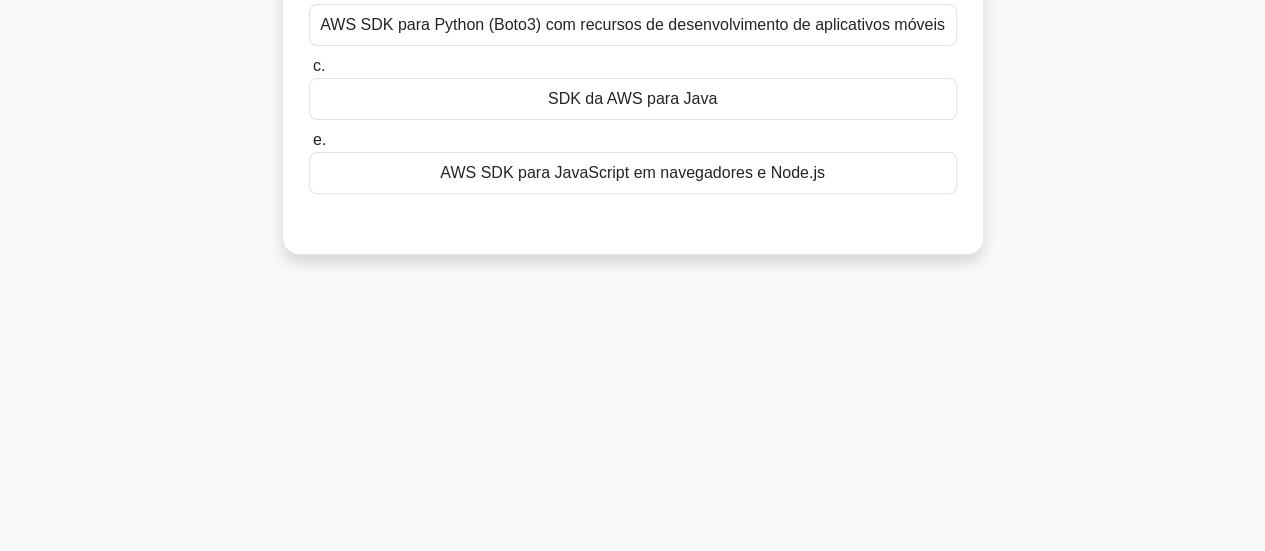 scroll, scrollTop: 0, scrollLeft: 0, axis: both 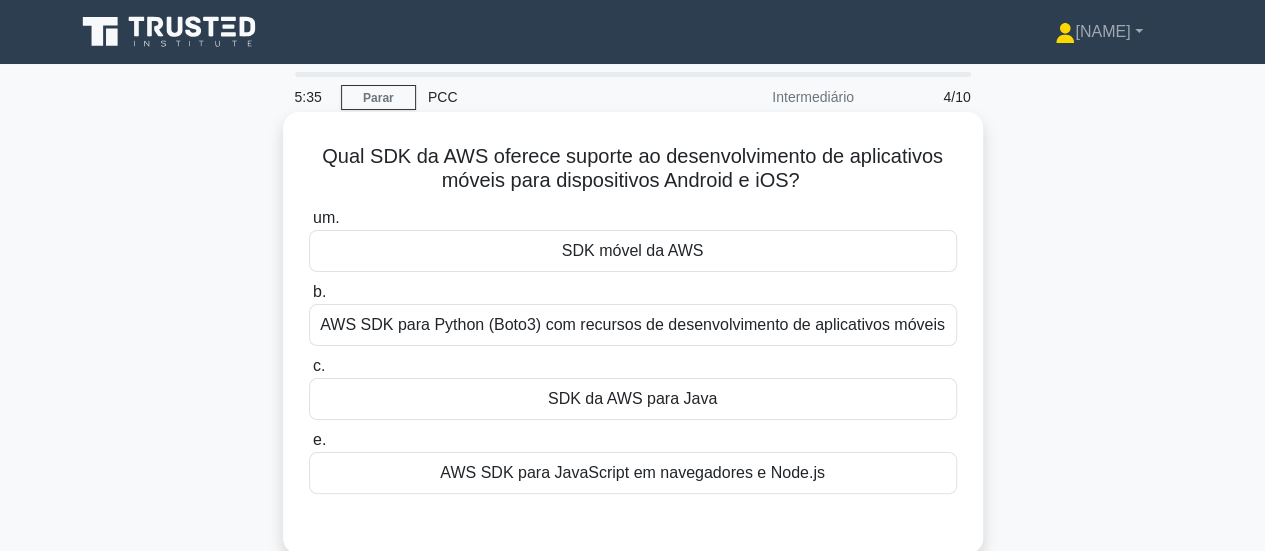 click on "Qual SDK da AWS oferece suporte ao desenvolvimento de aplicativos móveis para dispositivos Android e iOS?
.spinner_0XTQ{transform-origin:center;animation:spinner_y6GP .75s linear infinite}@keyframes spinner_y6GP{100%{transform:rotate(360deg)}}
um.
SDK móvel da AWS
b. c." at bounding box center (633, 333) 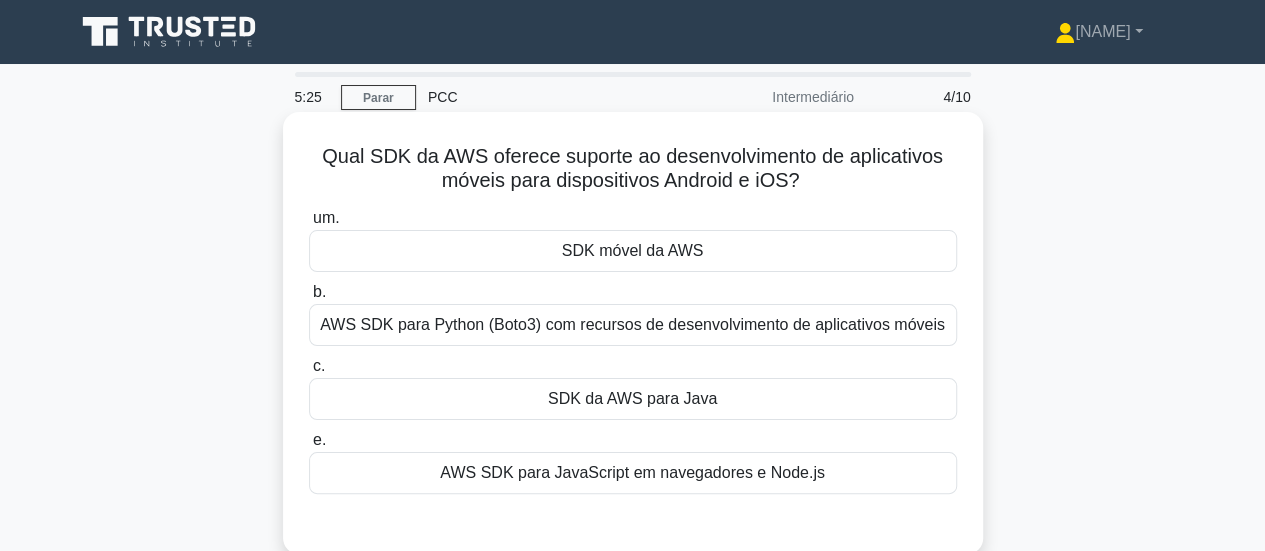 scroll, scrollTop: 100, scrollLeft: 0, axis: vertical 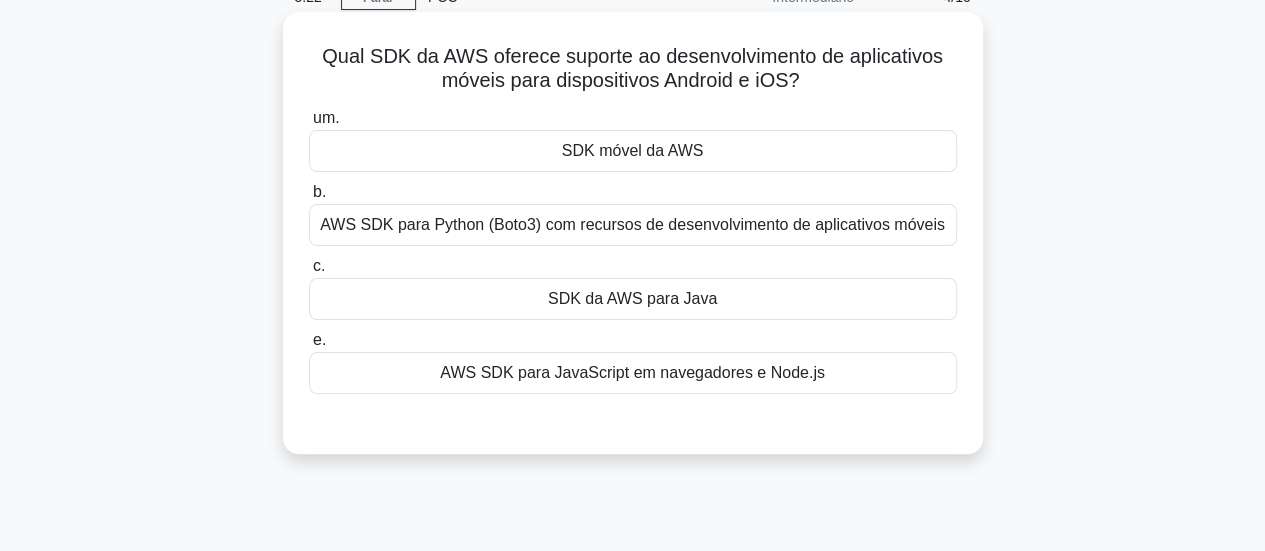 click on "SDK da AWS para Java" at bounding box center [633, 299] 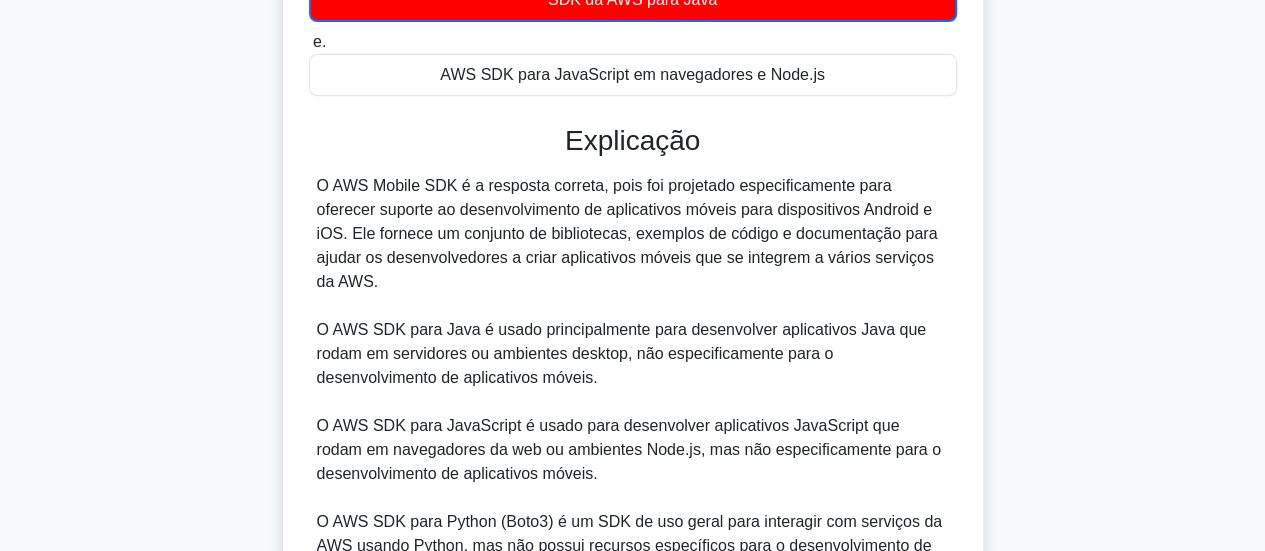 scroll, scrollTop: 588, scrollLeft: 0, axis: vertical 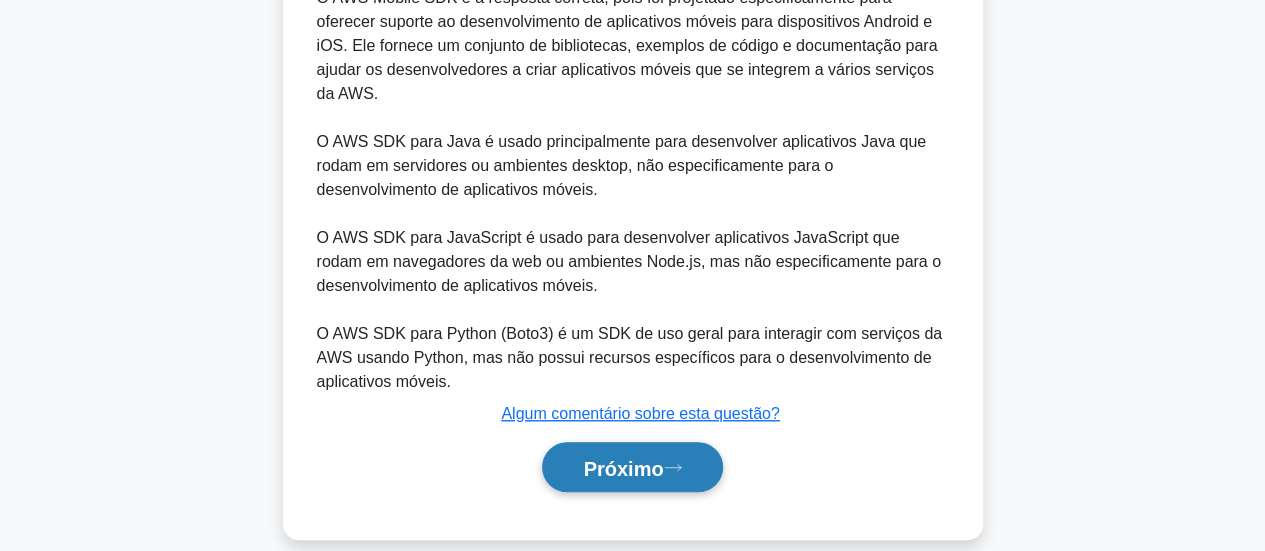 click on "Próximo" at bounding box center [632, 467] 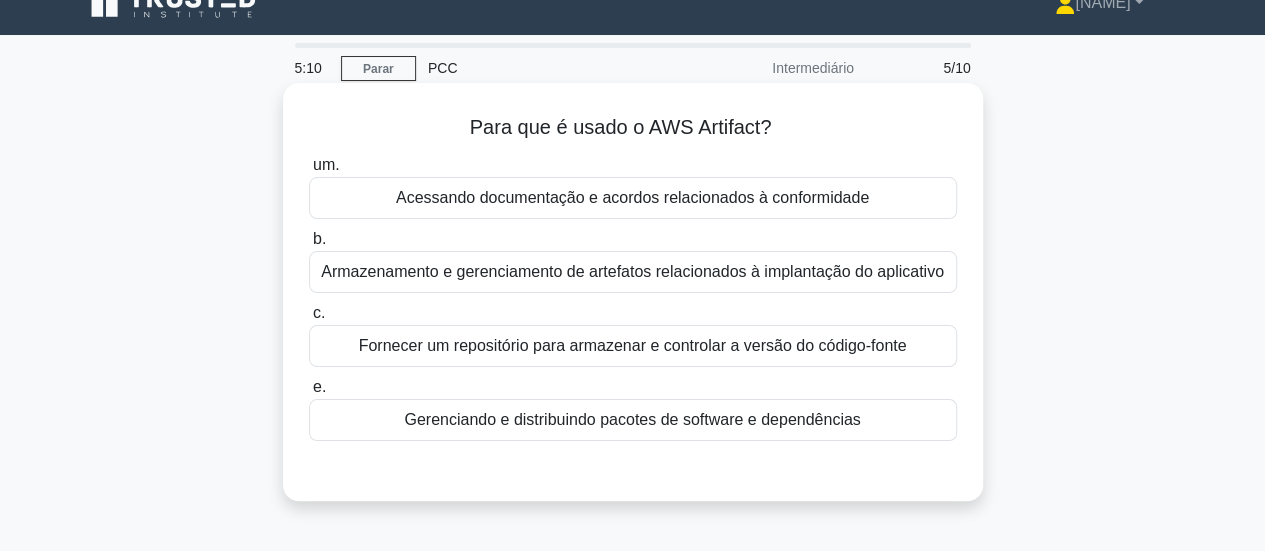 scroll, scrollTop: 0, scrollLeft: 0, axis: both 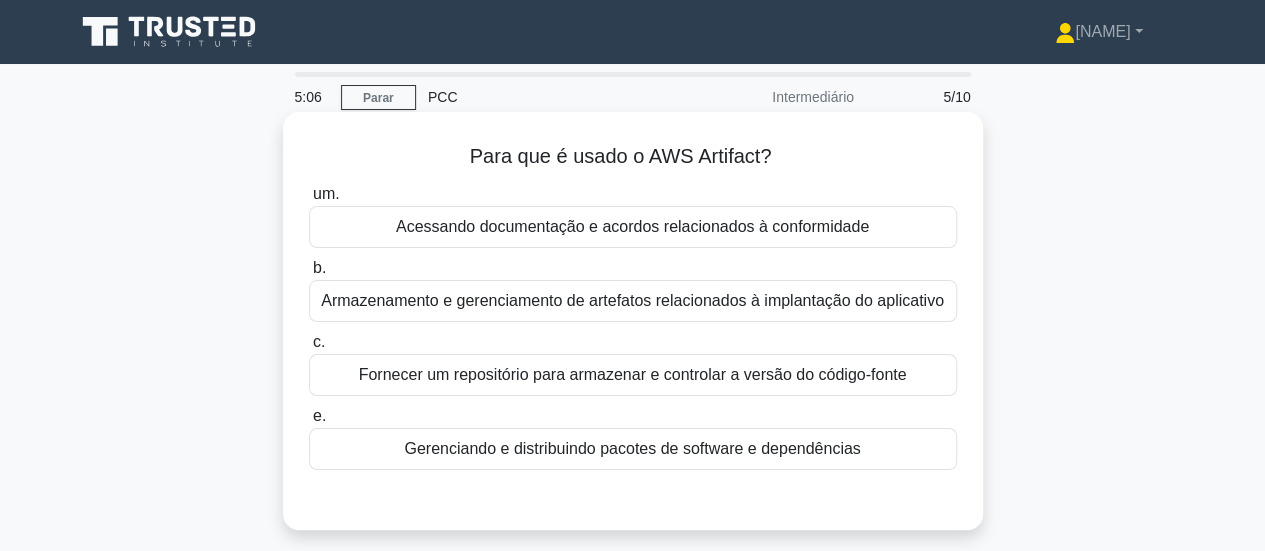 click on "Para que é usado o AWS Artifact?
.spinner_0XTQ{transform-origin:center;animation:spinner_y6GP .75s linear infinite}@keyframes spinner_y6GP{100%{transform:rotate(360deg)}}
um.
Acessando documentação e acordos relacionados à conformidade
b. c. e." at bounding box center (633, 338) 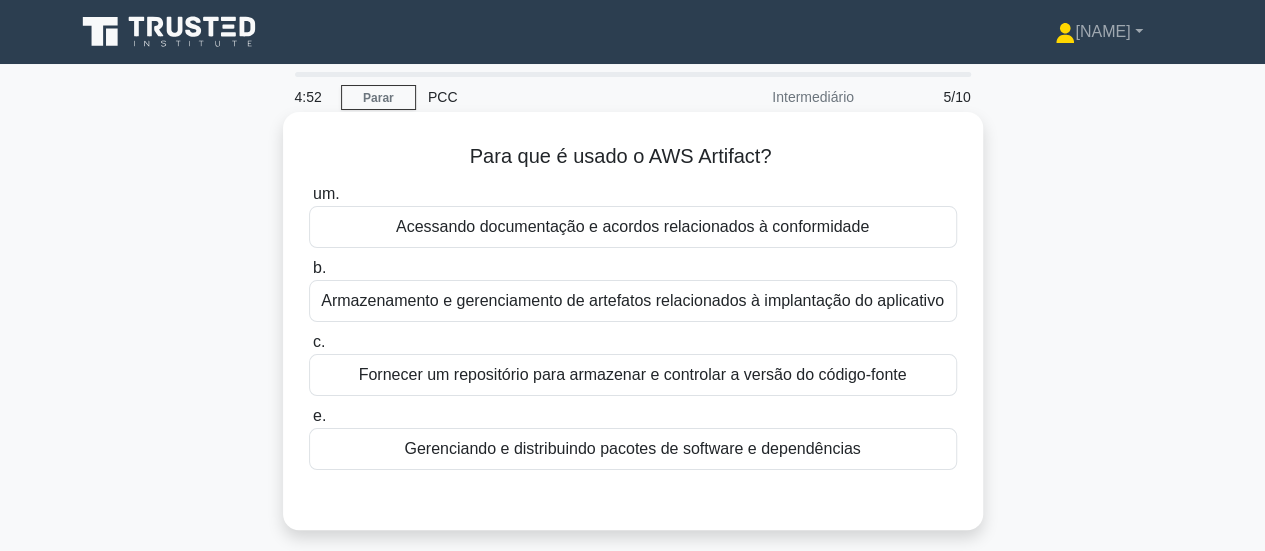 click on "Acessando documentação e acordos relacionados à conformidade" at bounding box center (632, 226) 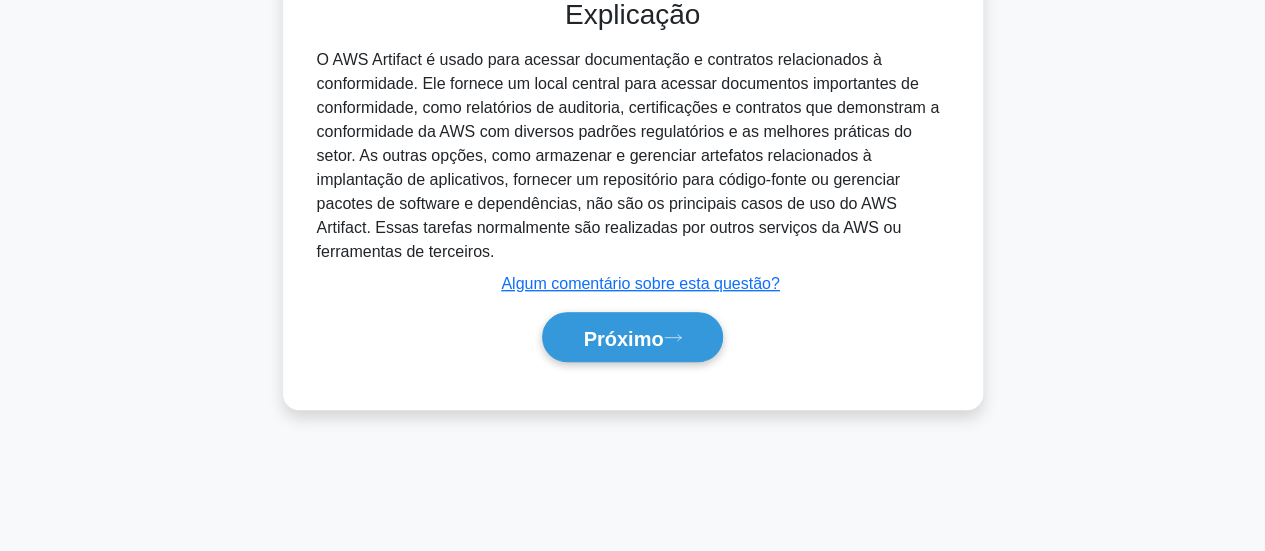 scroll, scrollTop: 529, scrollLeft: 0, axis: vertical 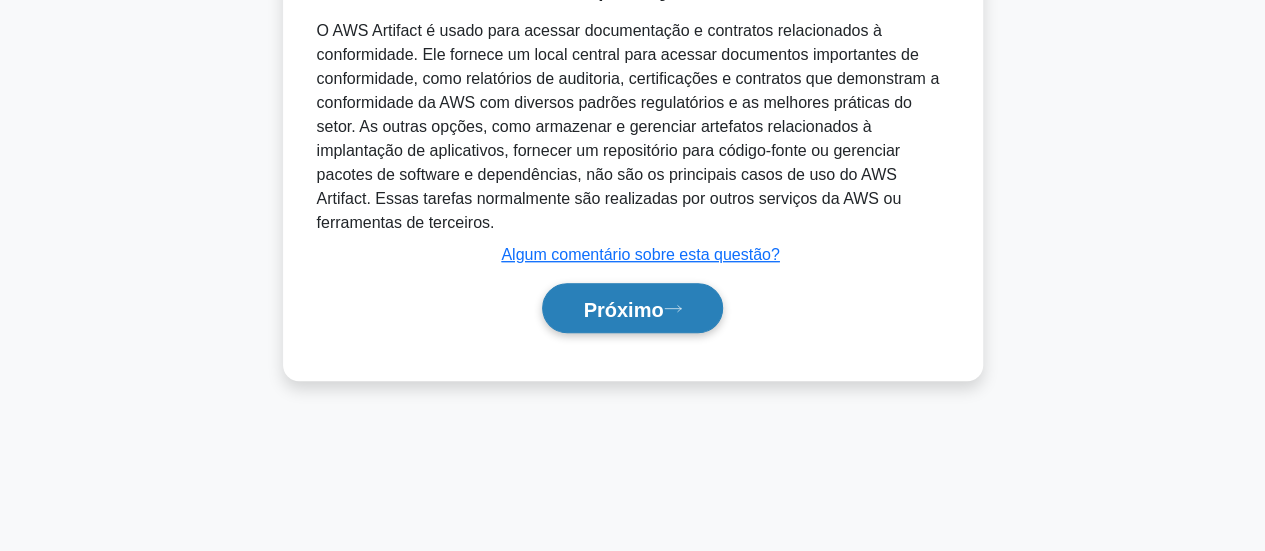 click on "Próximo" at bounding box center [623, 309] 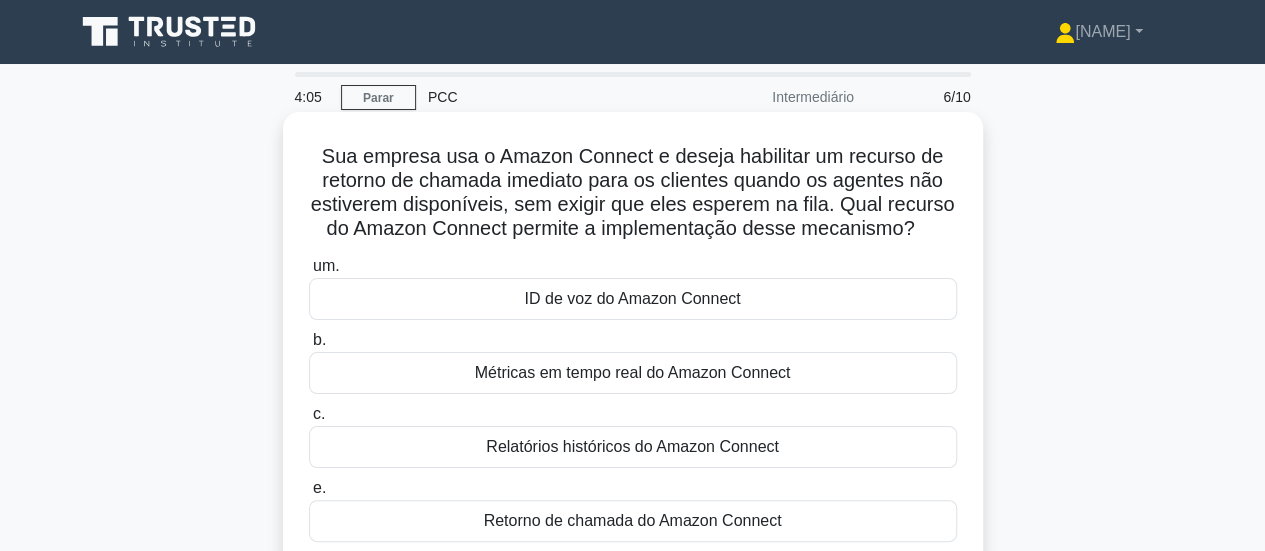 scroll, scrollTop: 100, scrollLeft: 0, axis: vertical 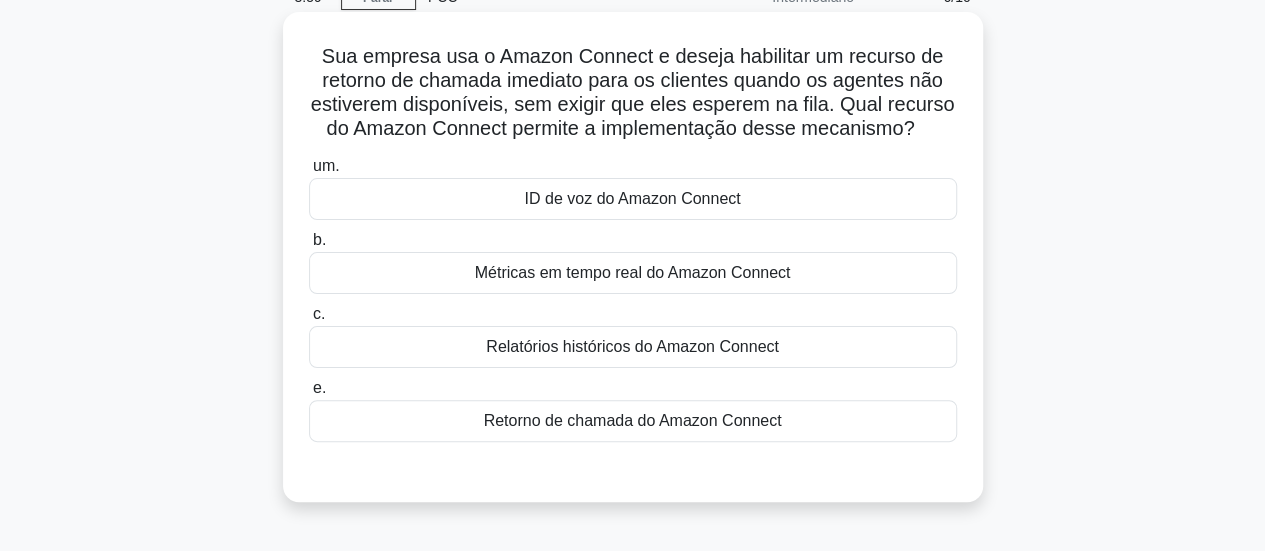 click on "ID de voz do Amazon Connect" at bounding box center [632, 198] 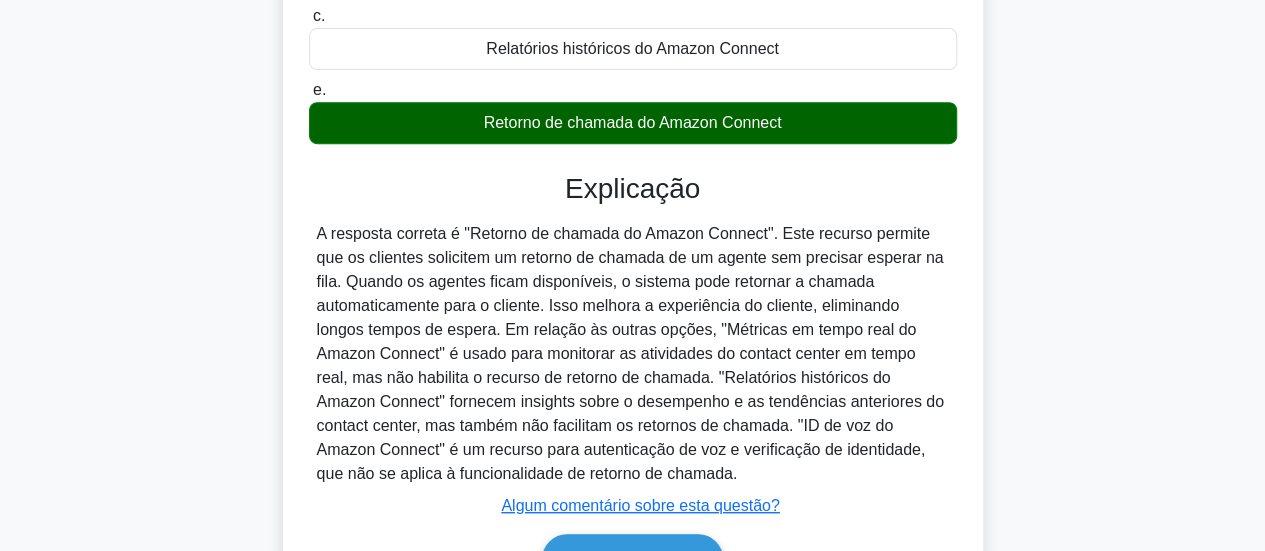 scroll, scrollTop: 500, scrollLeft: 0, axis: vertical 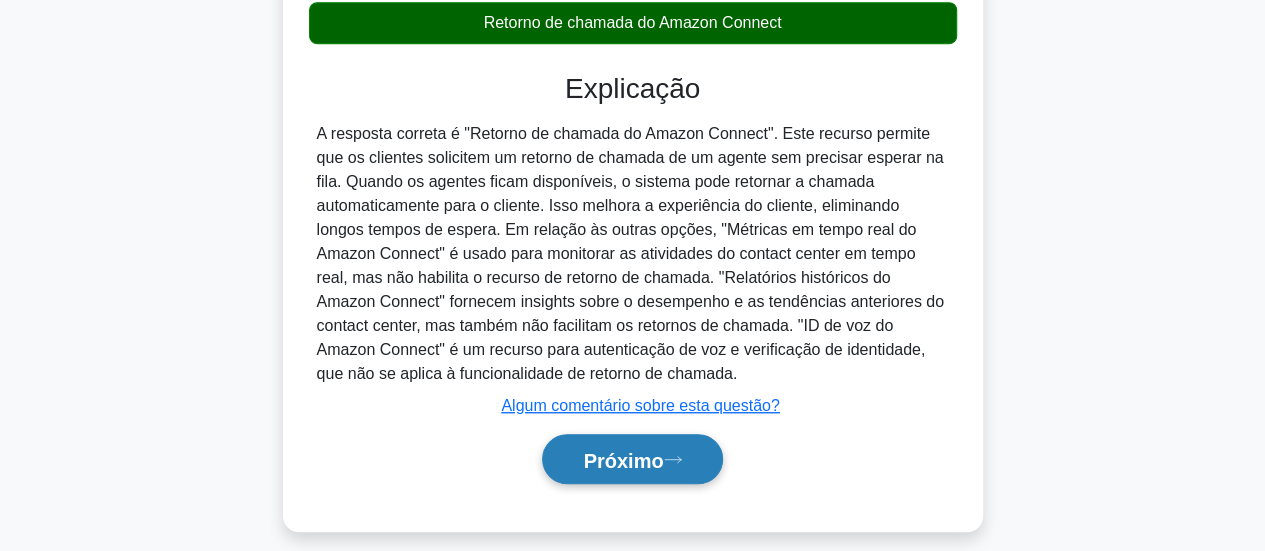 click on "Próximo" at bounding box center [623, 460] 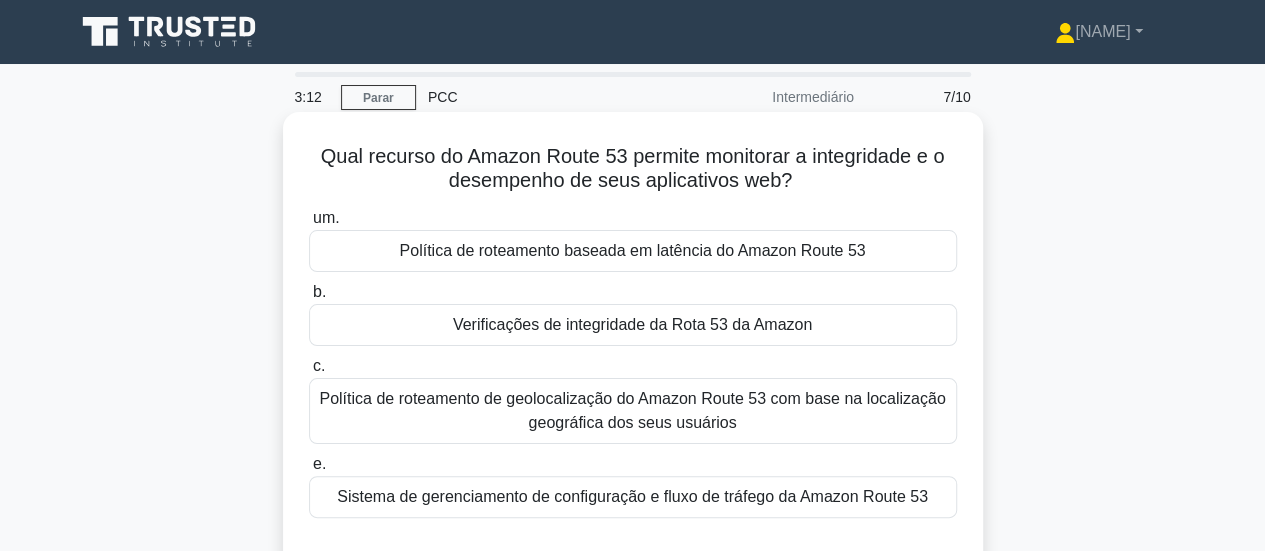 scroll, scrollTop: 100, scrollLeft: 0, axis: vertical 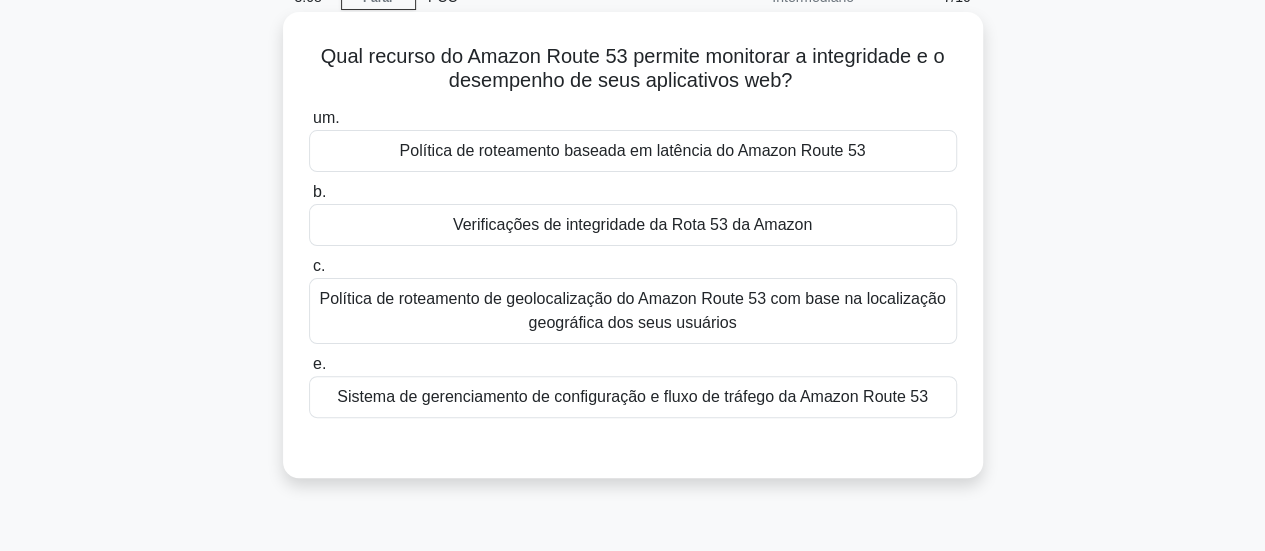 click on "Verificações de integridade da Rota 53 da Amazon" at bounding box center [633, 225] 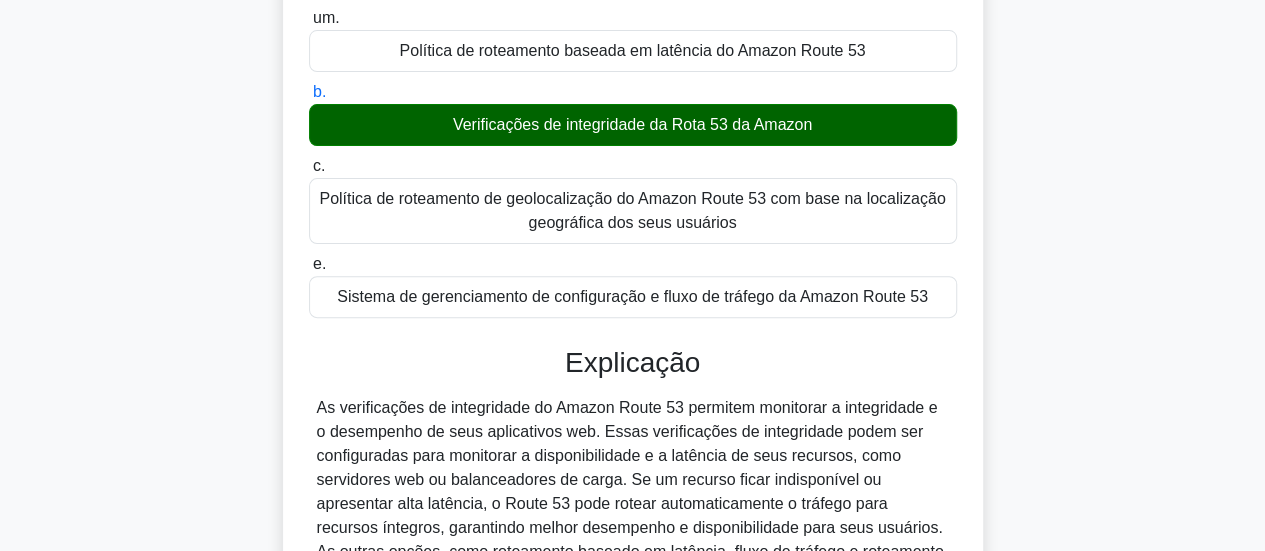 scroll, scrollTop: 400, scrollLeft: 0, axis: vertical 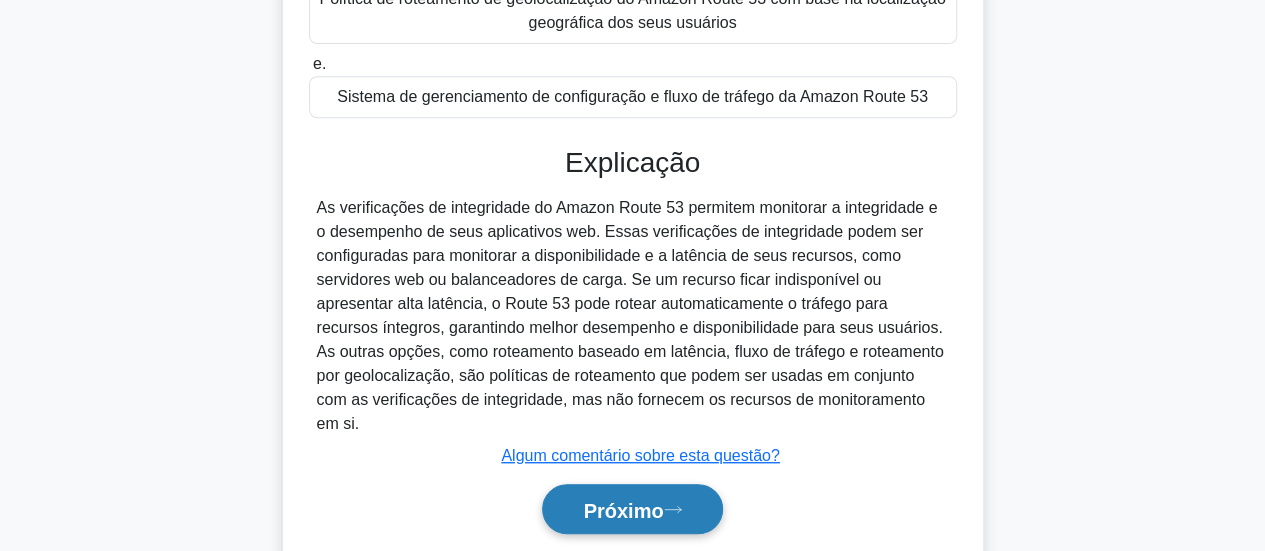 click on "Próximo" at bounding box center (623, 510) 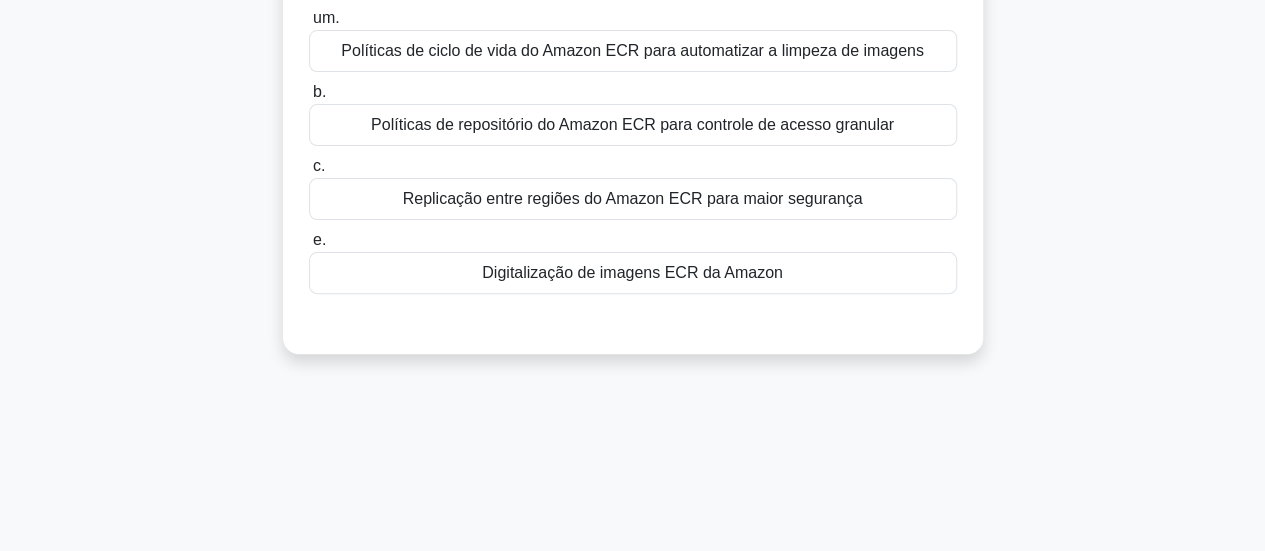 scroll, scrollTop: 0, scrollLeft: 0, axis: both 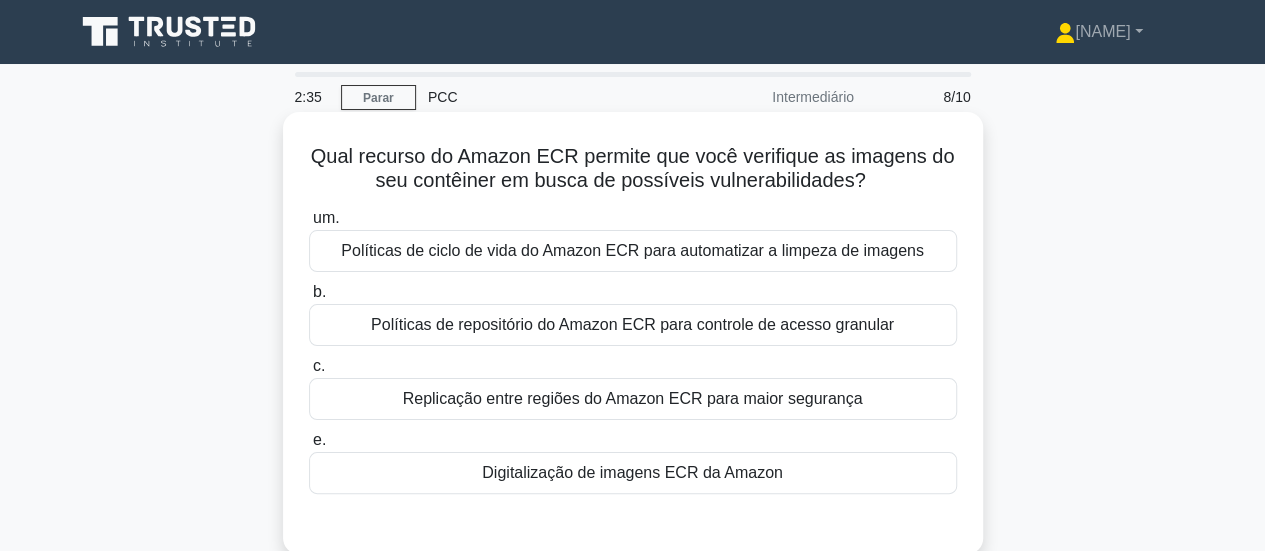 click on "Políticas de repositório do Amazon ECR para controle de acesso granular" at bounding box center [632, 324] 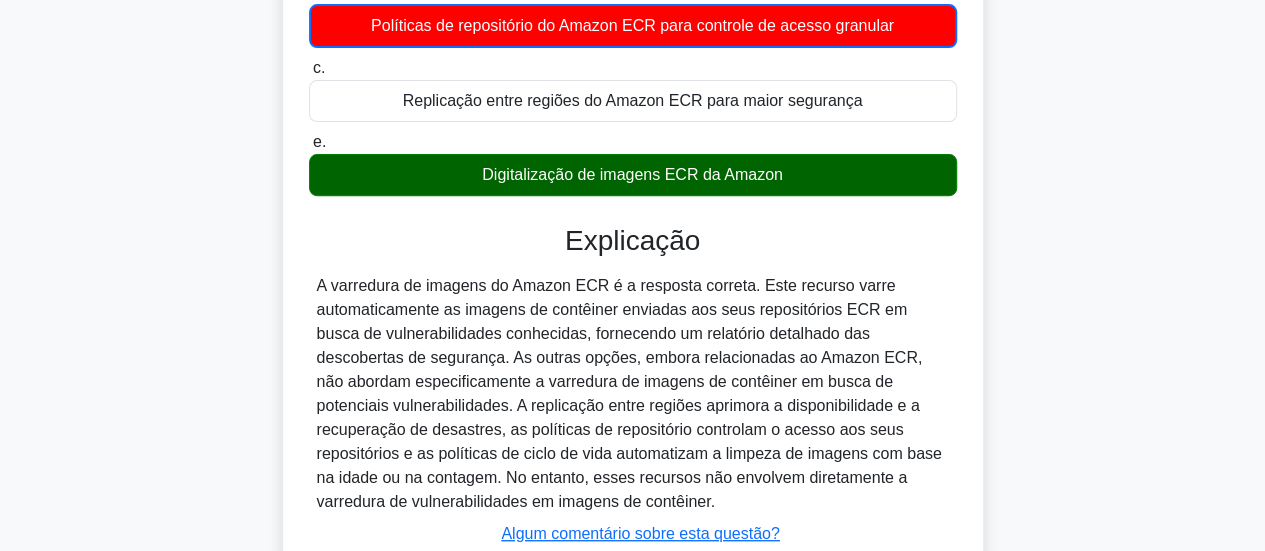 scroll, scrollTop: 529, scrollLeft: 0, axis: vertical 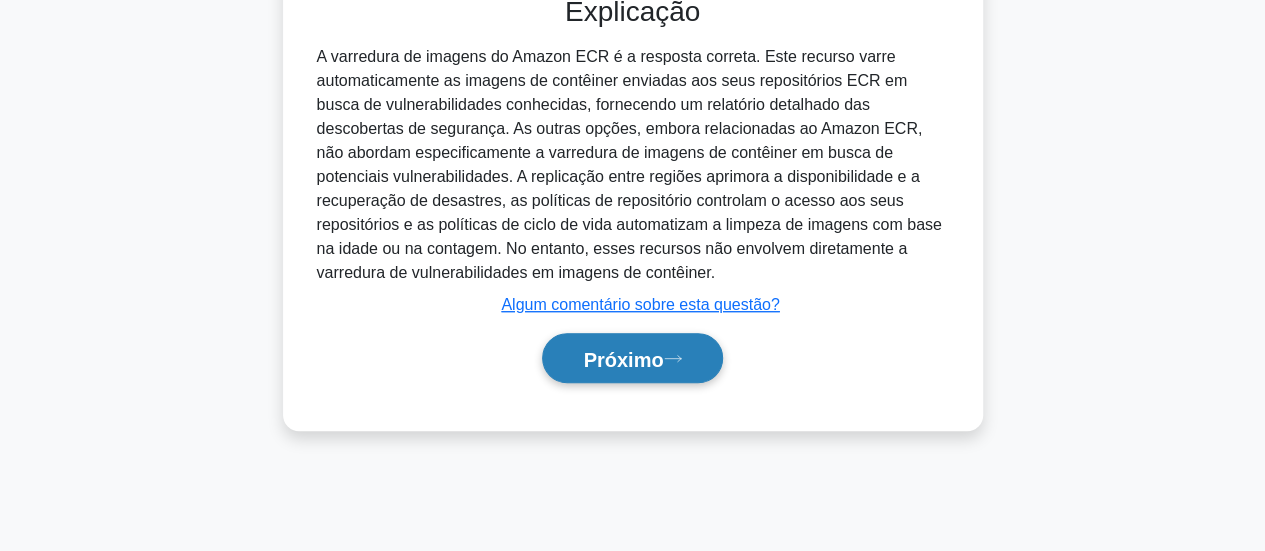 click on "Próximo" at bounding box center (623, 359) 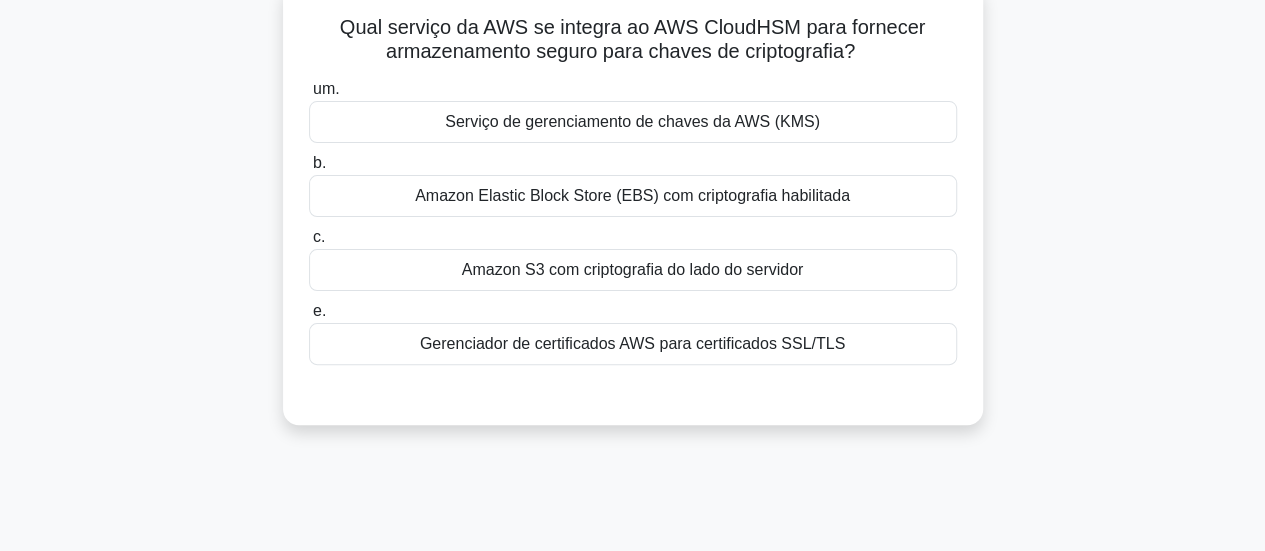 scroll, scrollTop: 0, scrollLeft: 0, axis: both 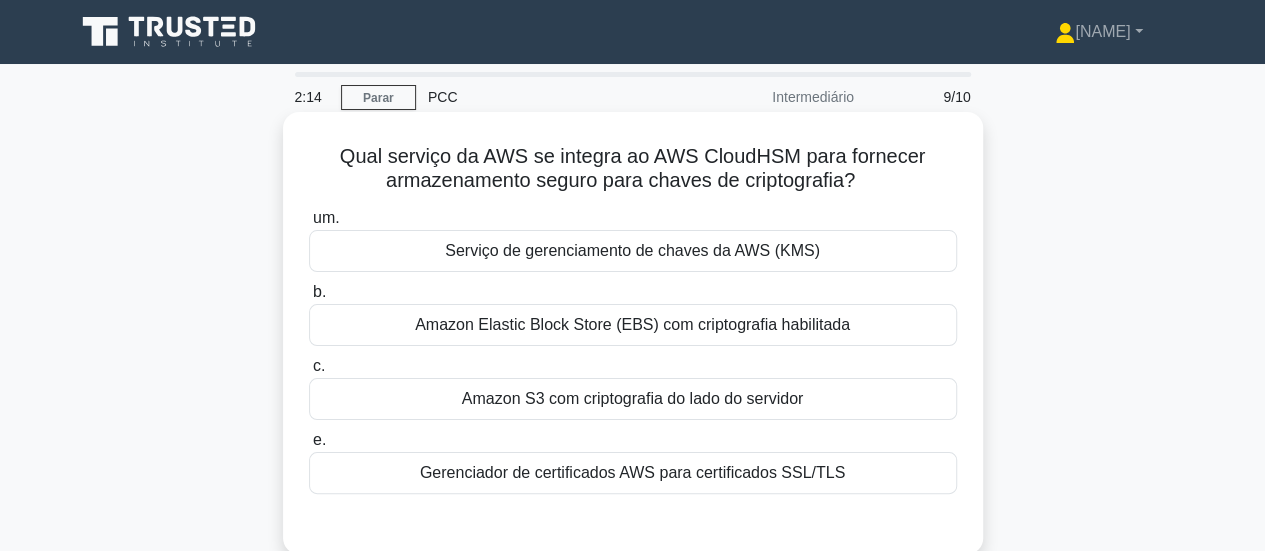 click on "Serviço de gerenciamento de chaves da AWS (KMS)" at bounding box center (633, 251) 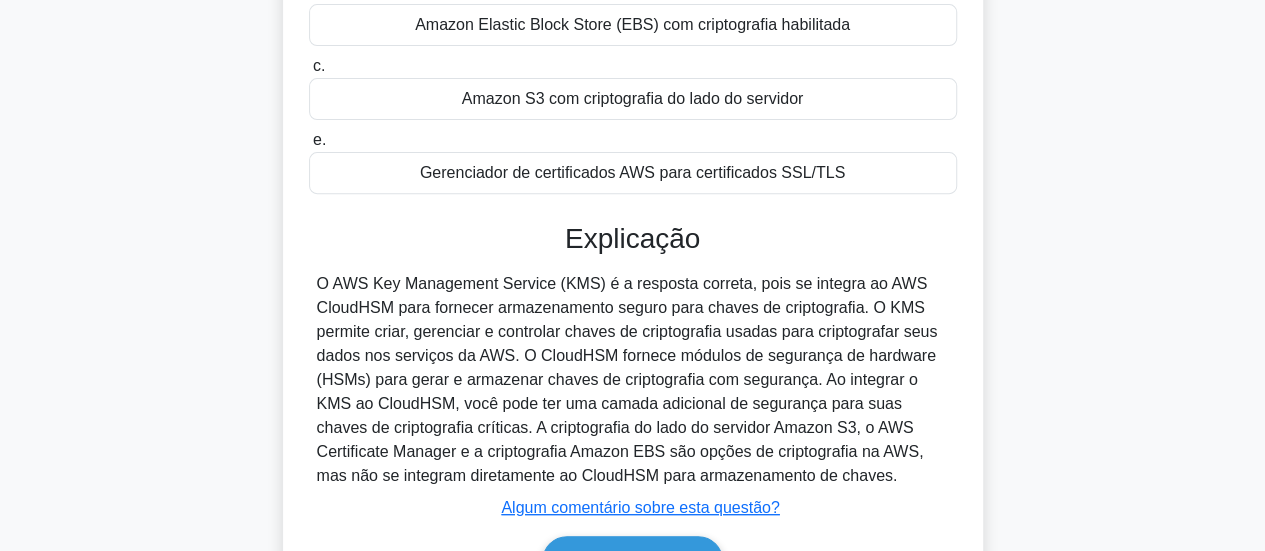 scroll, scrollTop: 500, scrollLeft: 0, axis: vertical 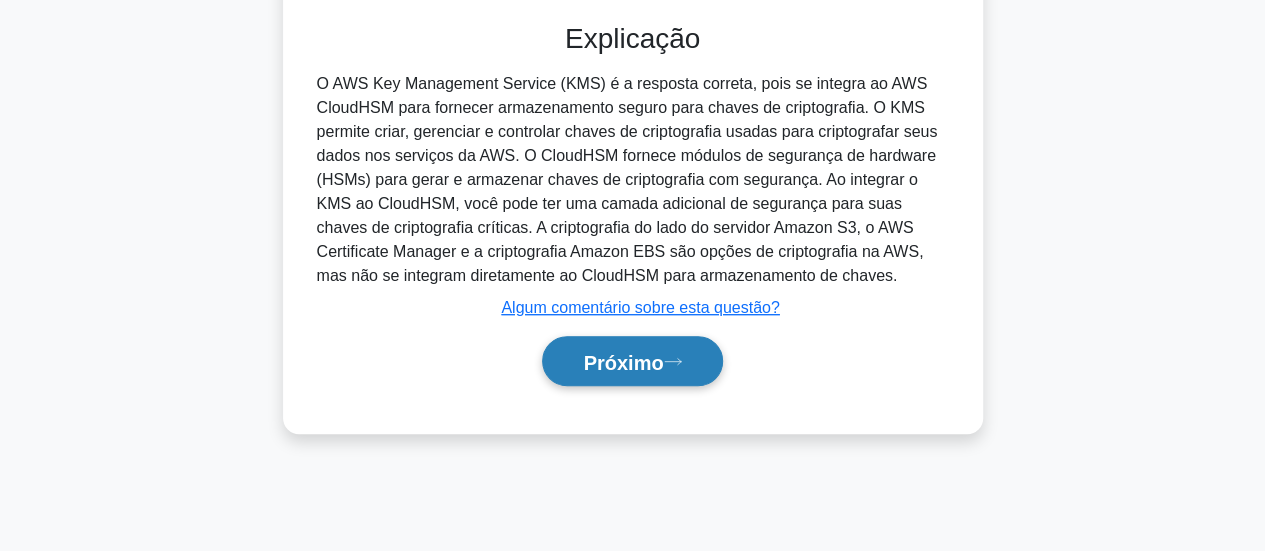 click on "Próximo" at bounding box center [623, 362] 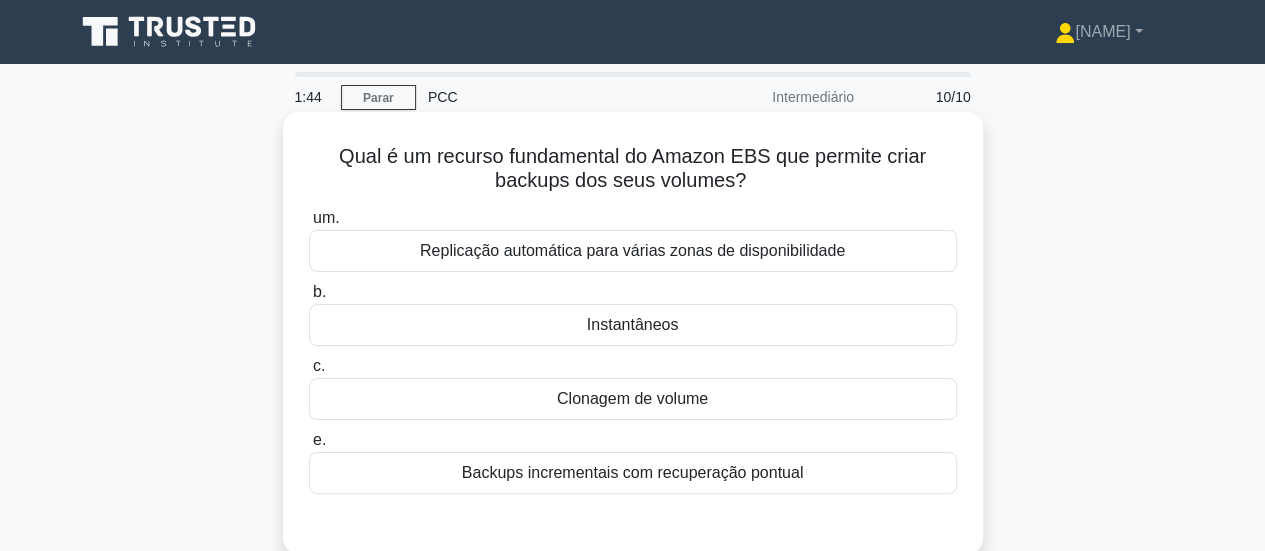 scroll, scrollTop: 100, scrollLeft: 0, axis: vertical 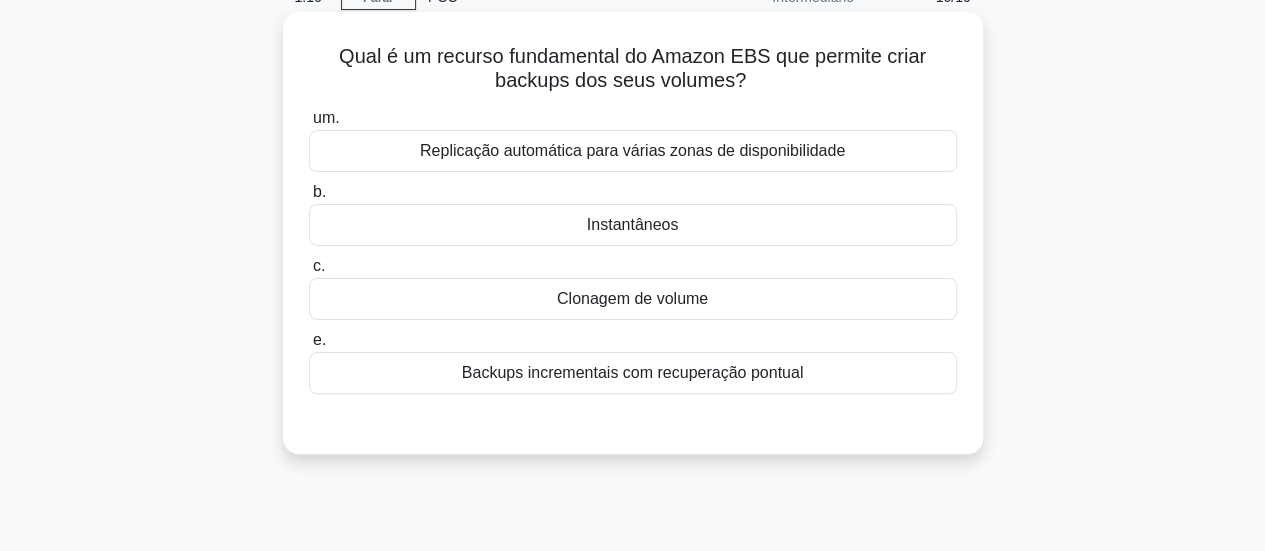 click on "Backups incrementais com recuperação pontual" at bounding box center (633, 372) 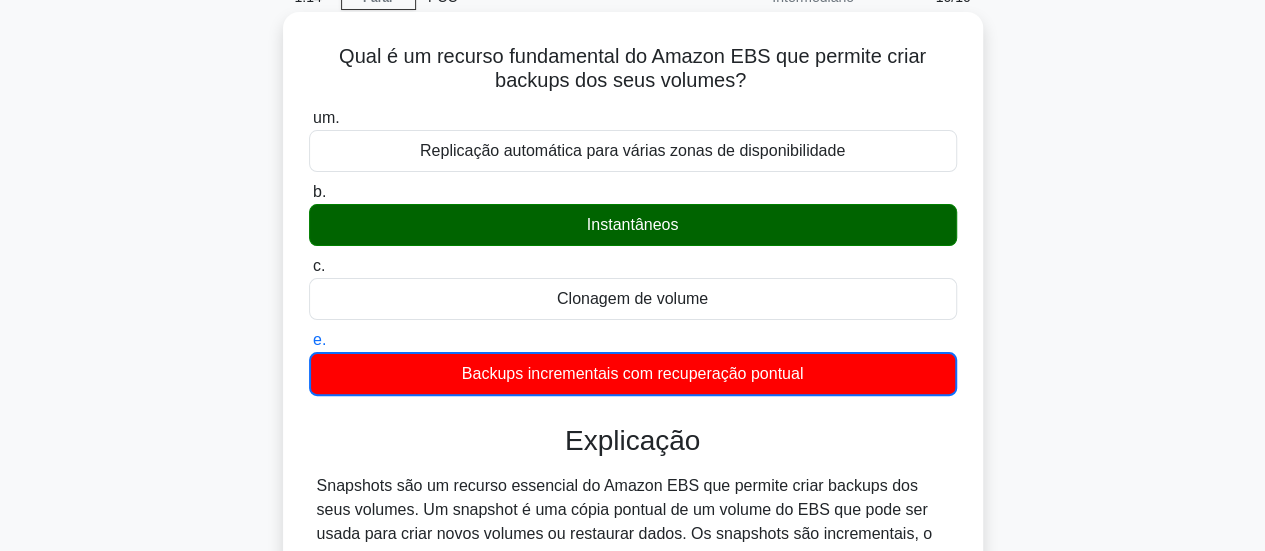 click on "Instantâneos" at bounding box center (633, 225) 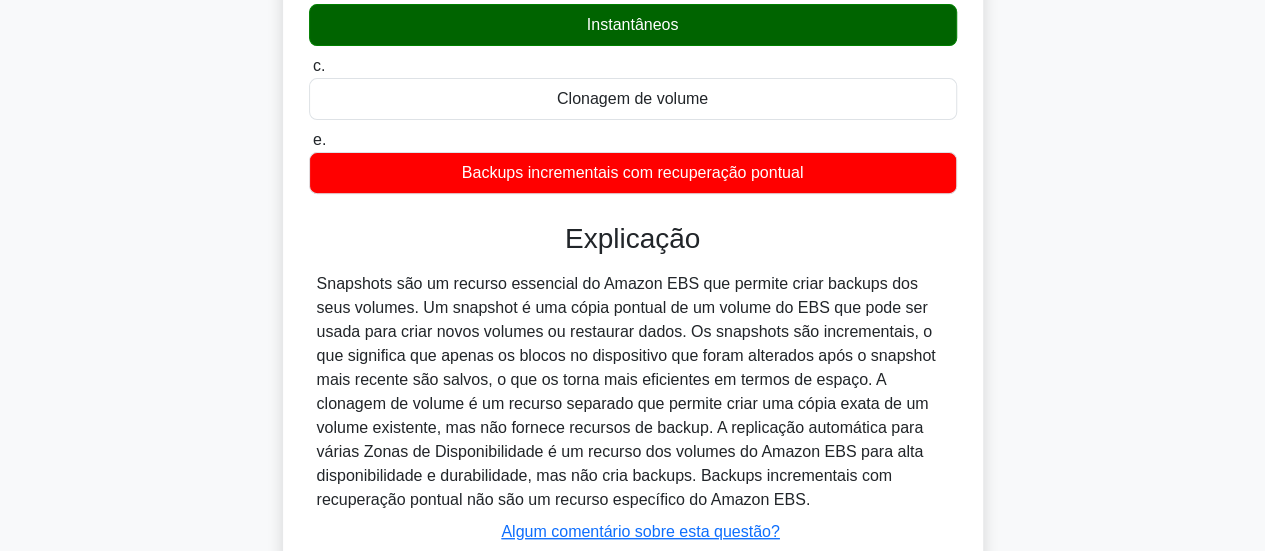 scroll, scrollTop: 529, scrollLeft: 0, axis: vertical 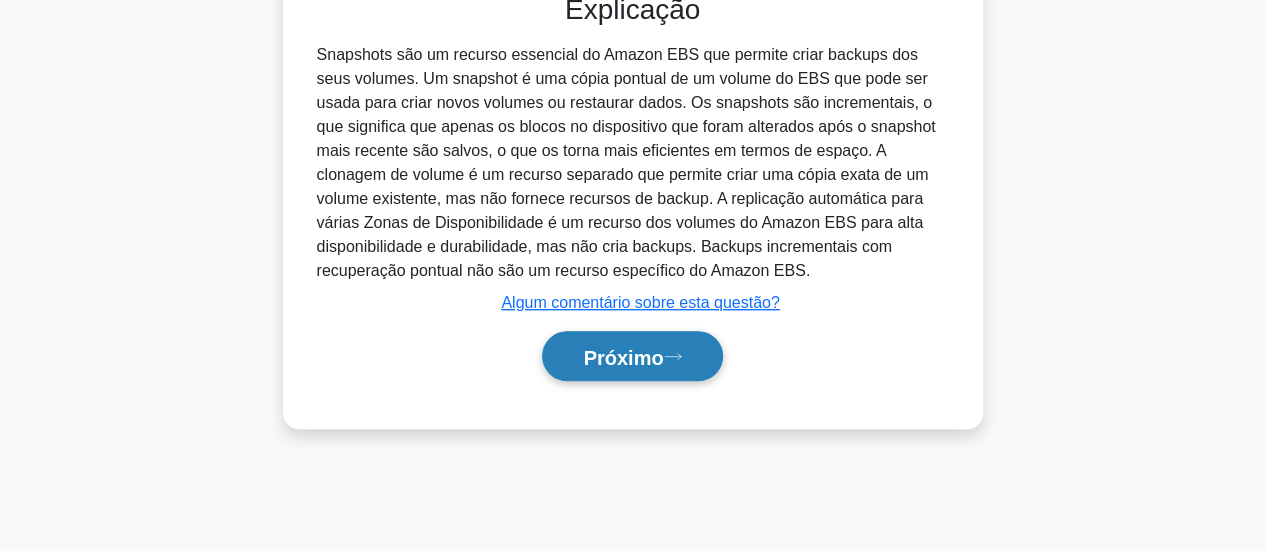 click 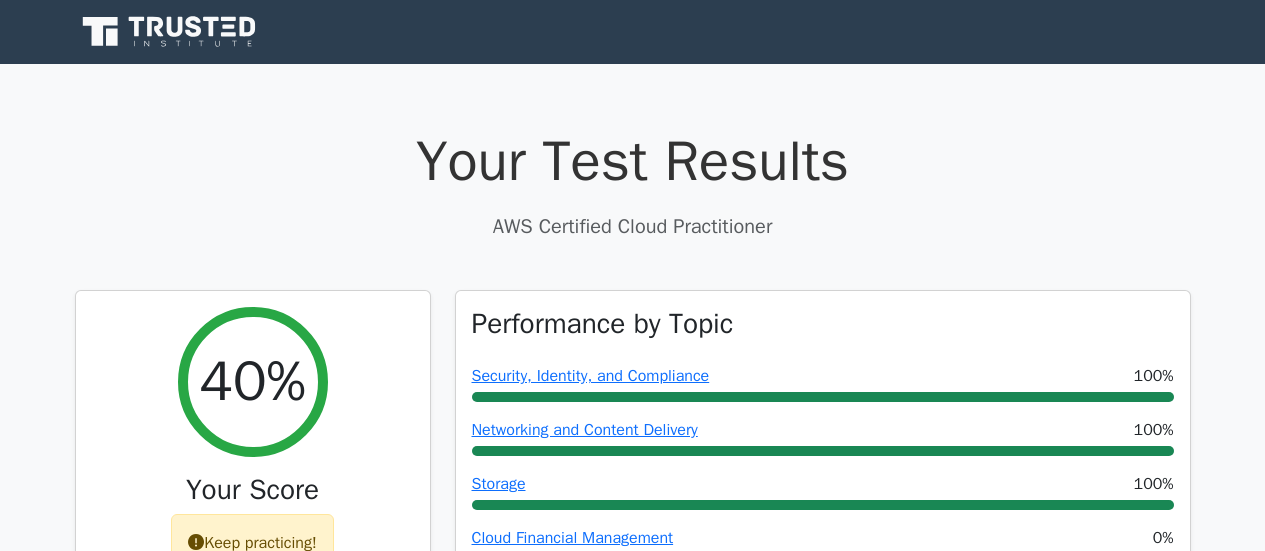 scroll, scrollTop: 0, scrollLeft: 0, axis: both 